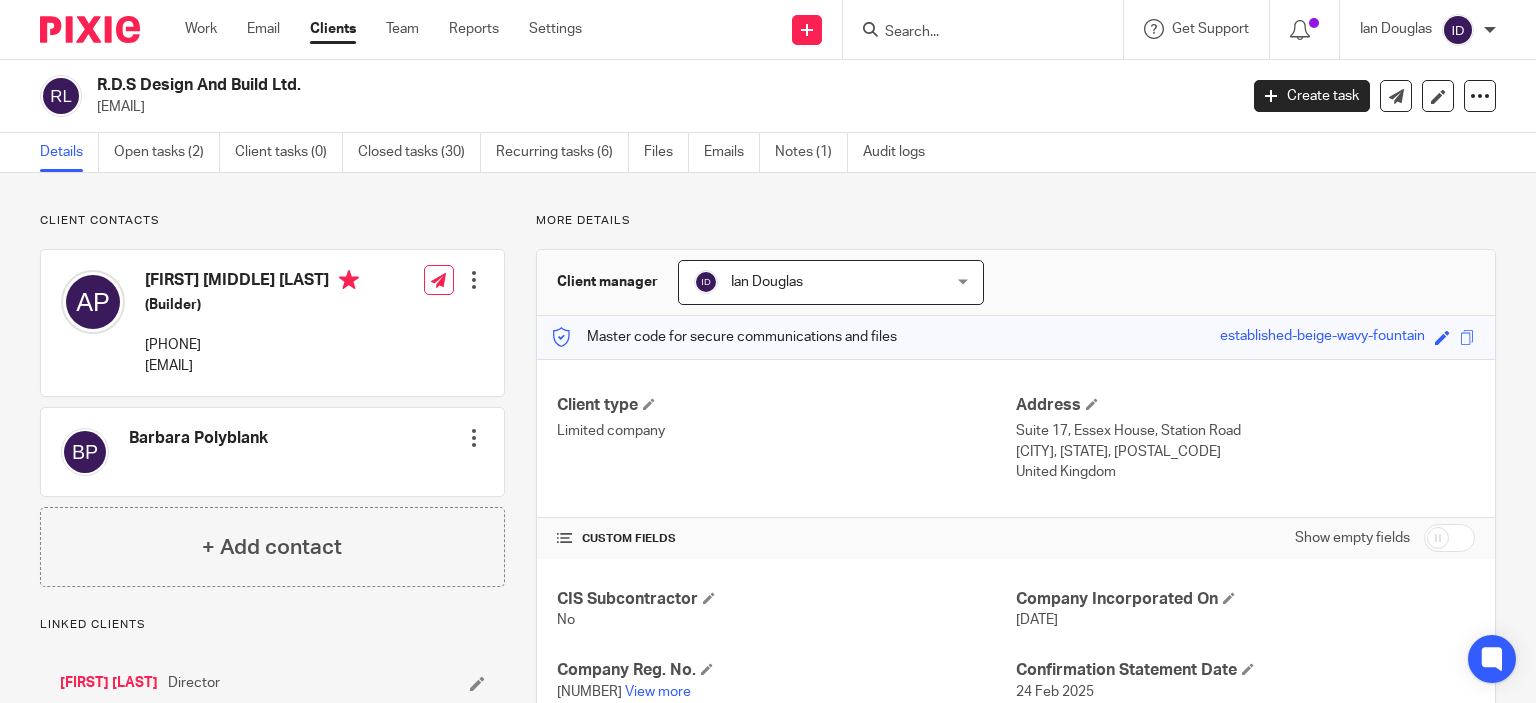 scroll, scrollTop: 0, scrollLeft: 0, axis: both 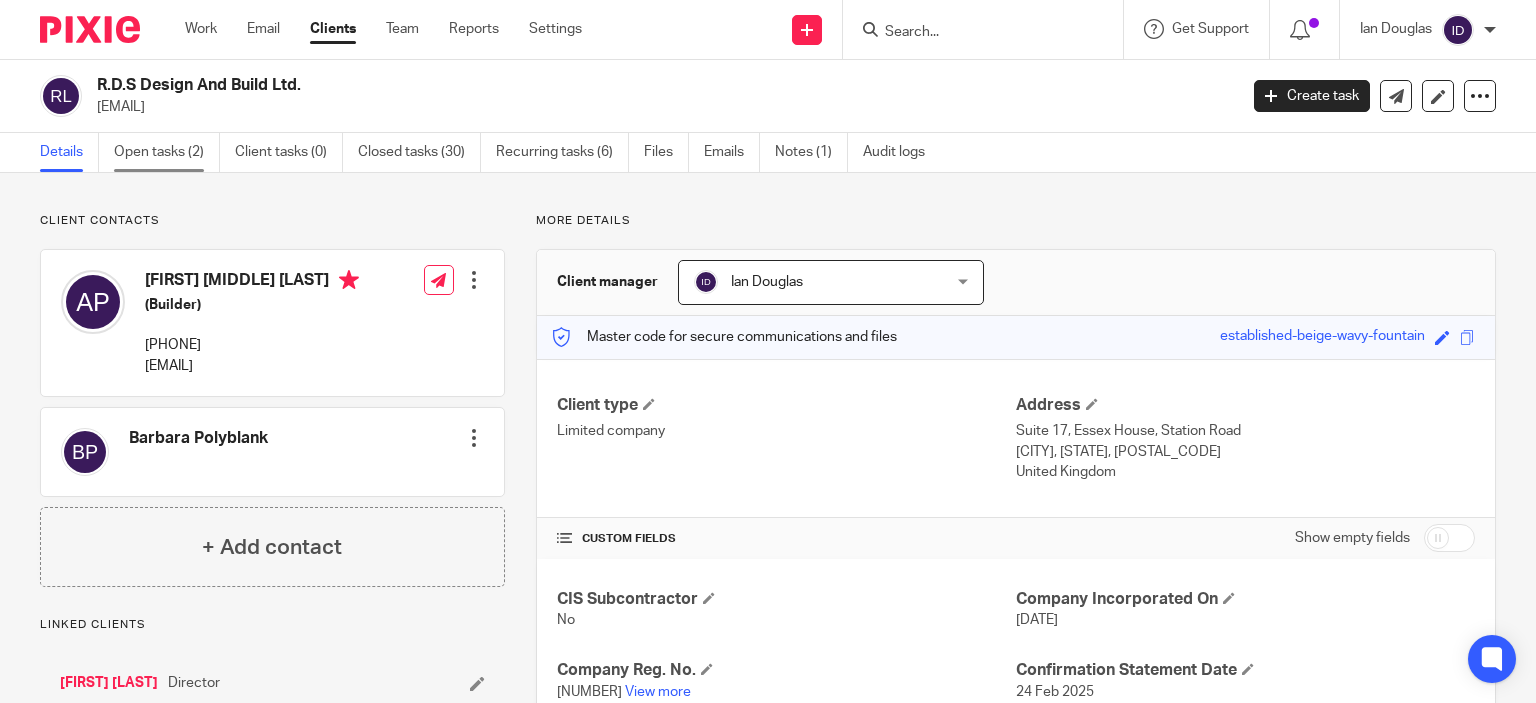 click on "Open tasks (2)" at bounding box center [167, 152] 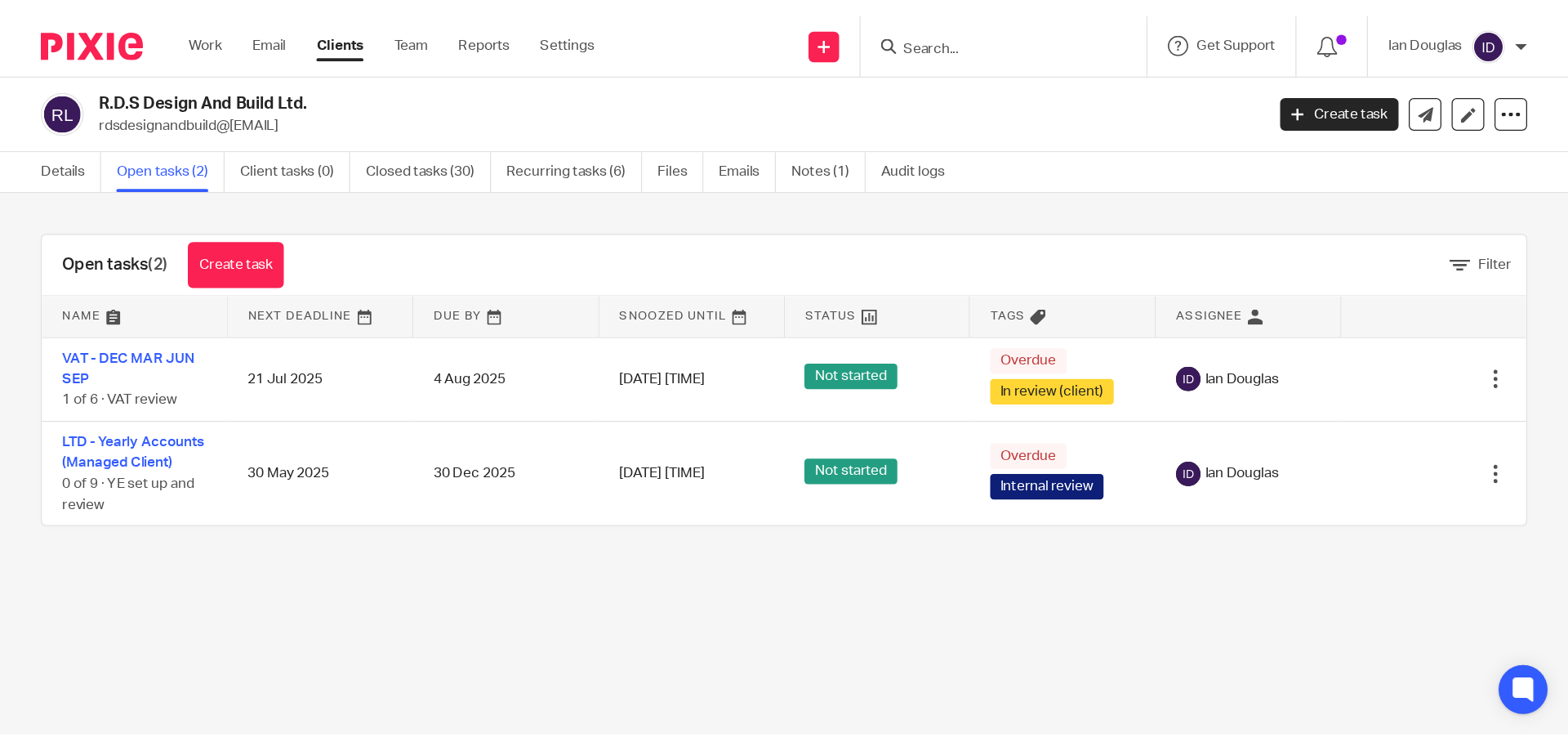 scroll, scrollTop: 0, scrollLeft: 0, axis: both 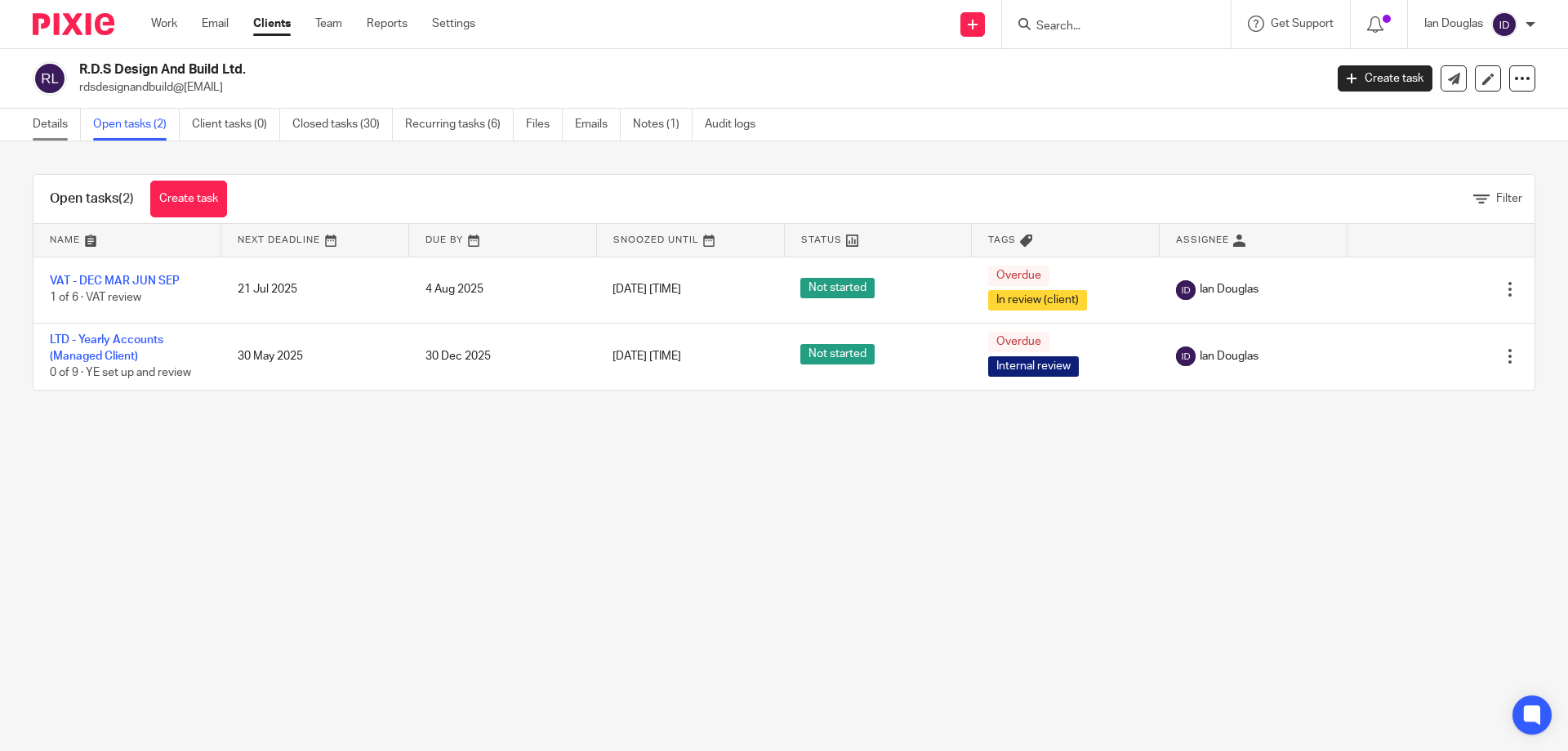 click on "Details" at bounding box center [56, 124] 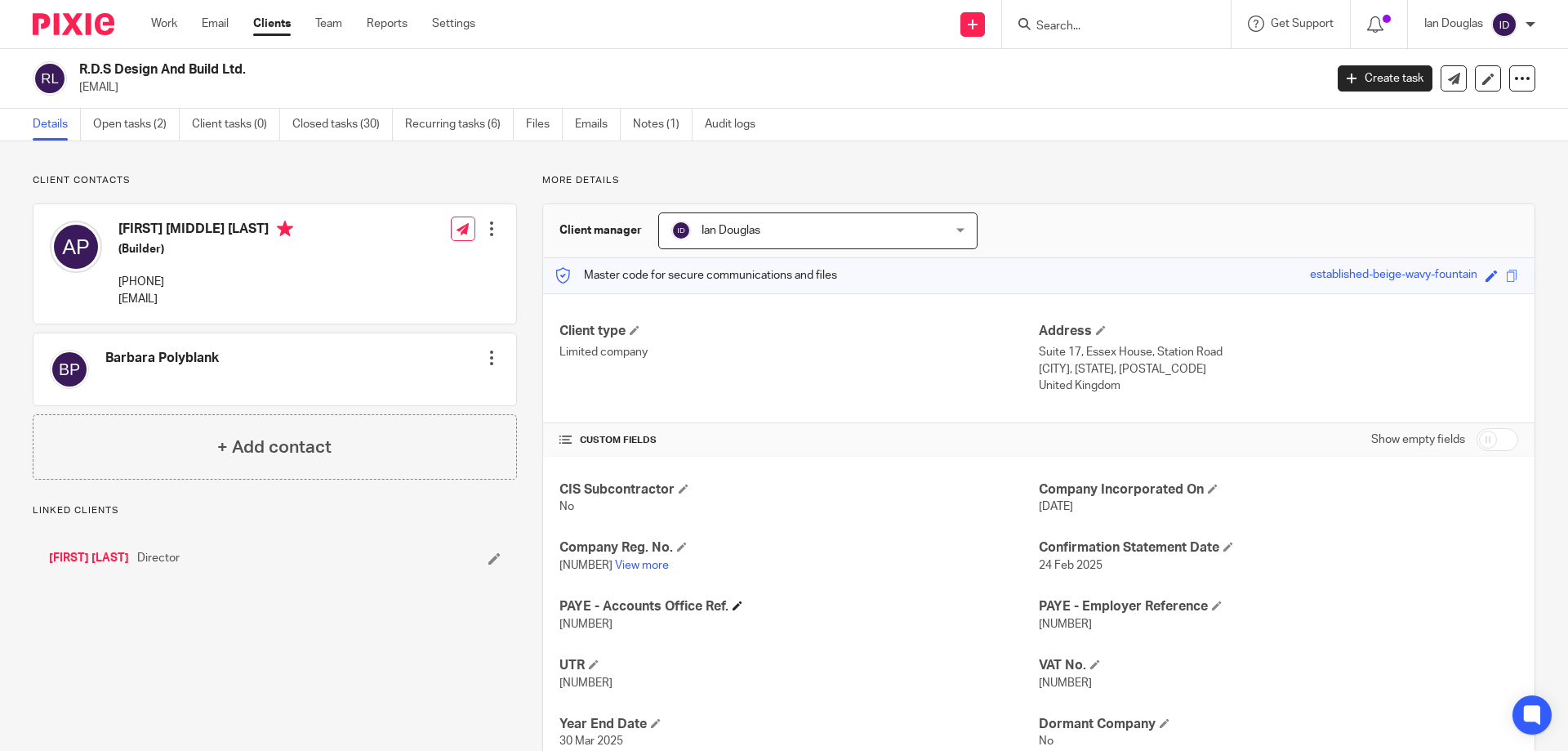 scroll, scrollTop: 0, scrollLeft: 0, axis: both 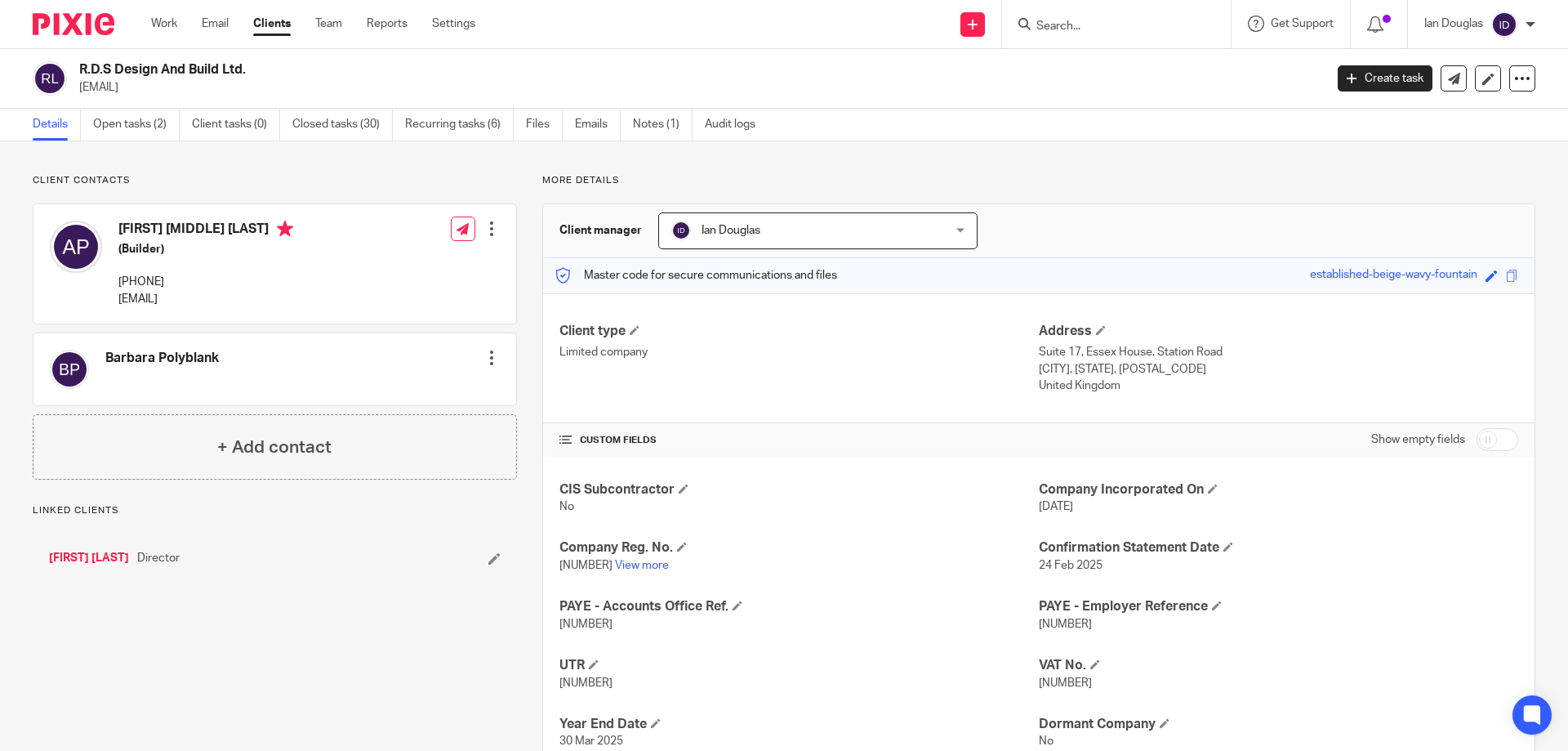 drag, startPoint x: 1033, startPoint y: 684, endPoint x: 1097, endPoint y: 684, distance: 64 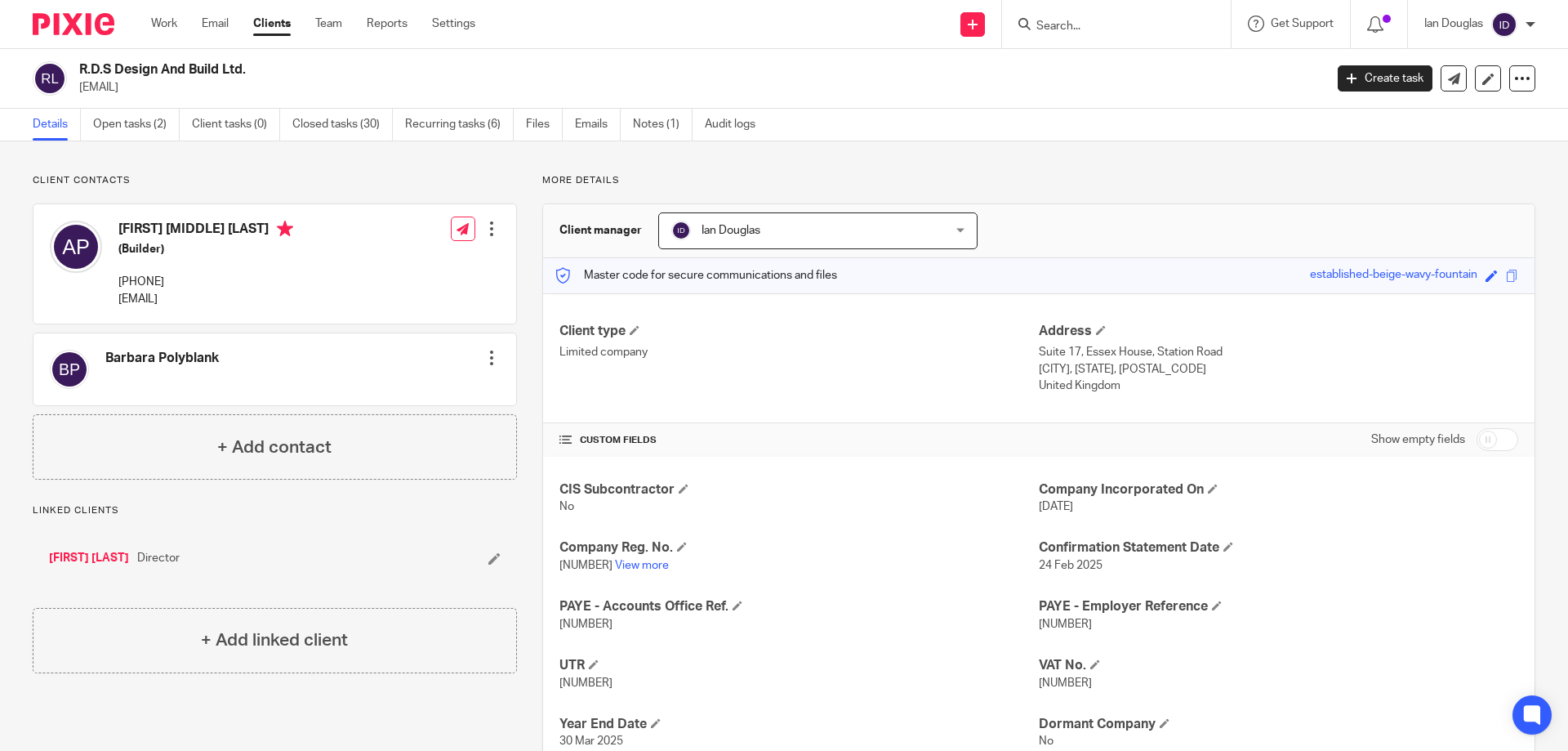 copy on "120443072" 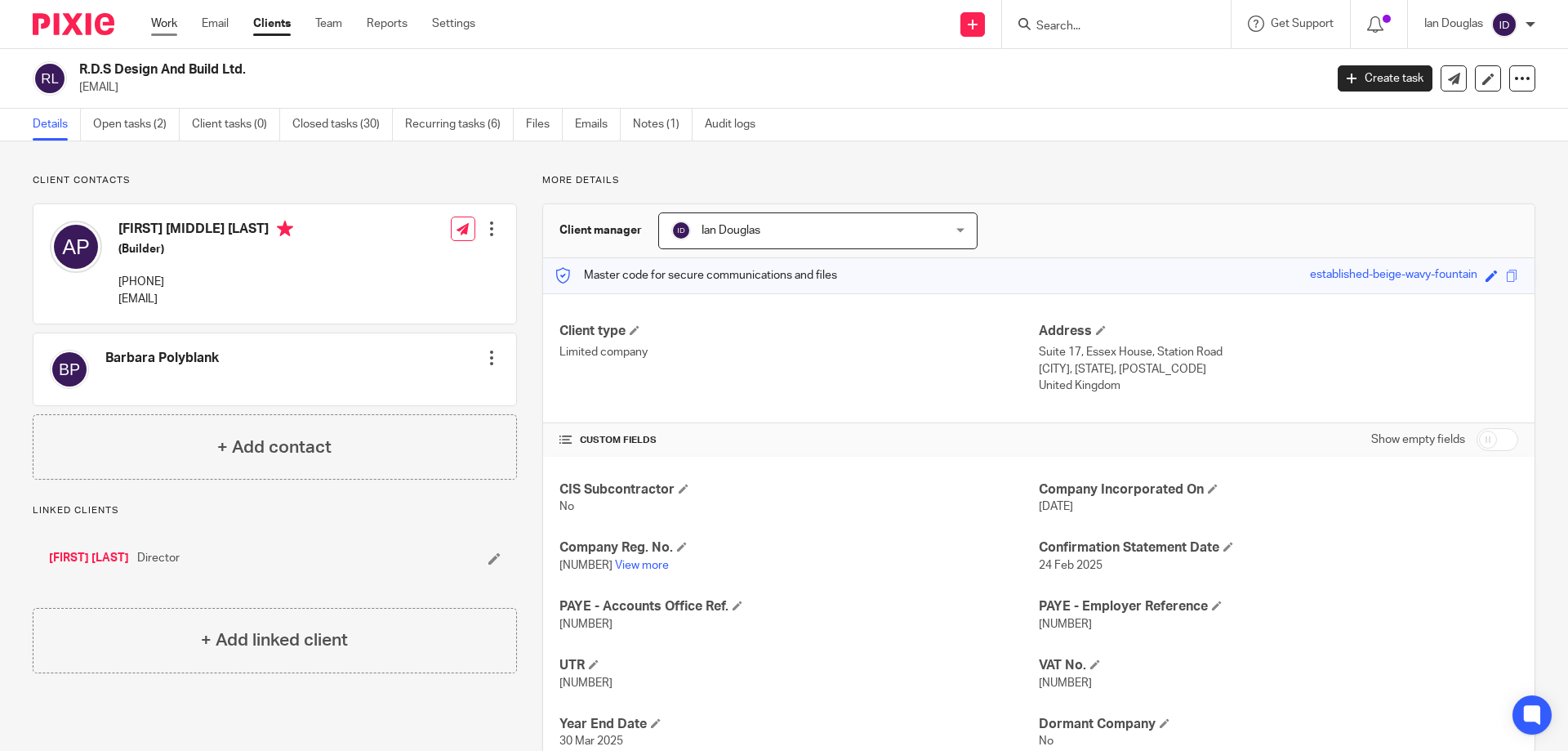 click on "Work" at bounding box center [164, 24] 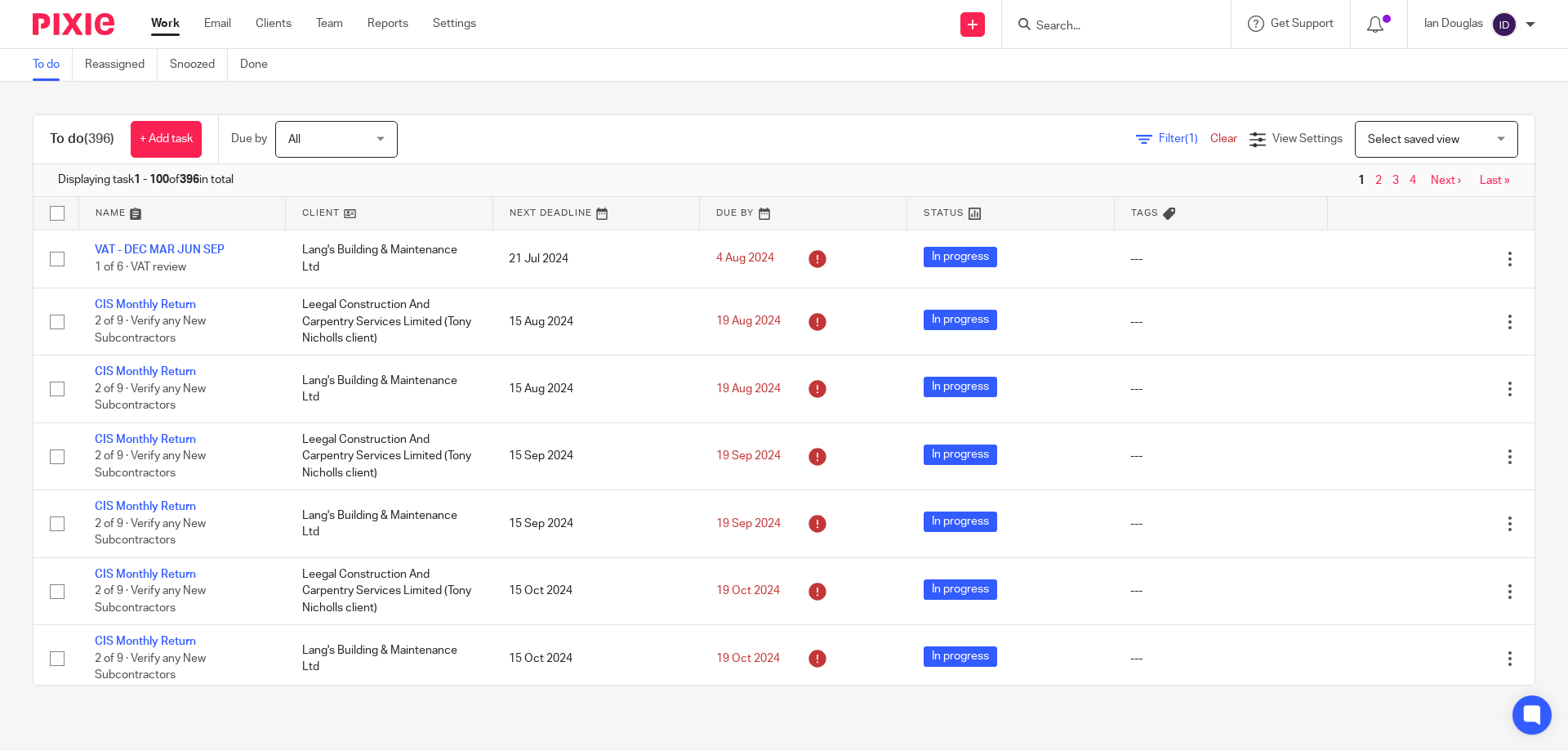 scroll, scrollTop: 0, scrollLeft: 0, axis: both 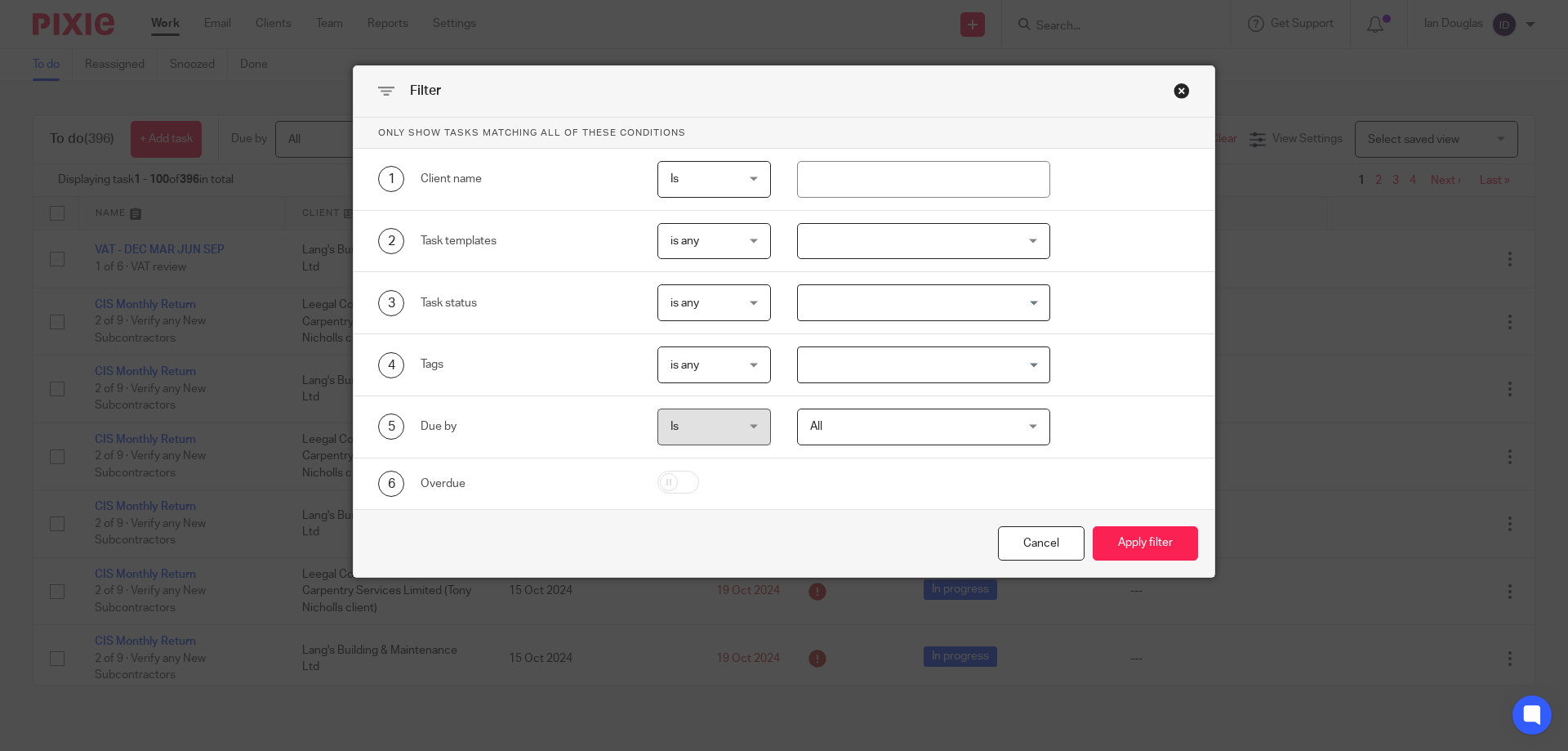 click at bounding box center (924, 241) 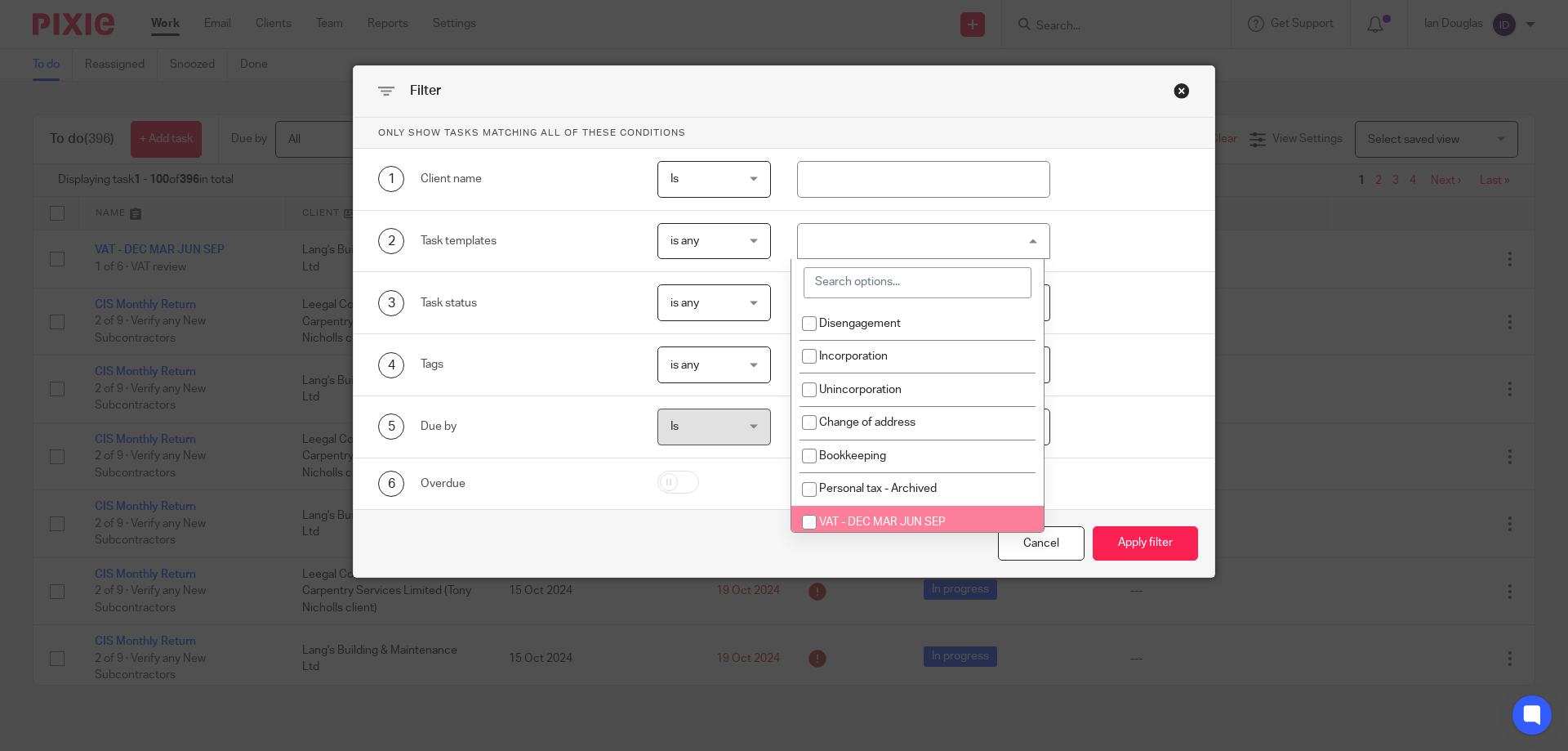 click at bounding box center [809, 522] 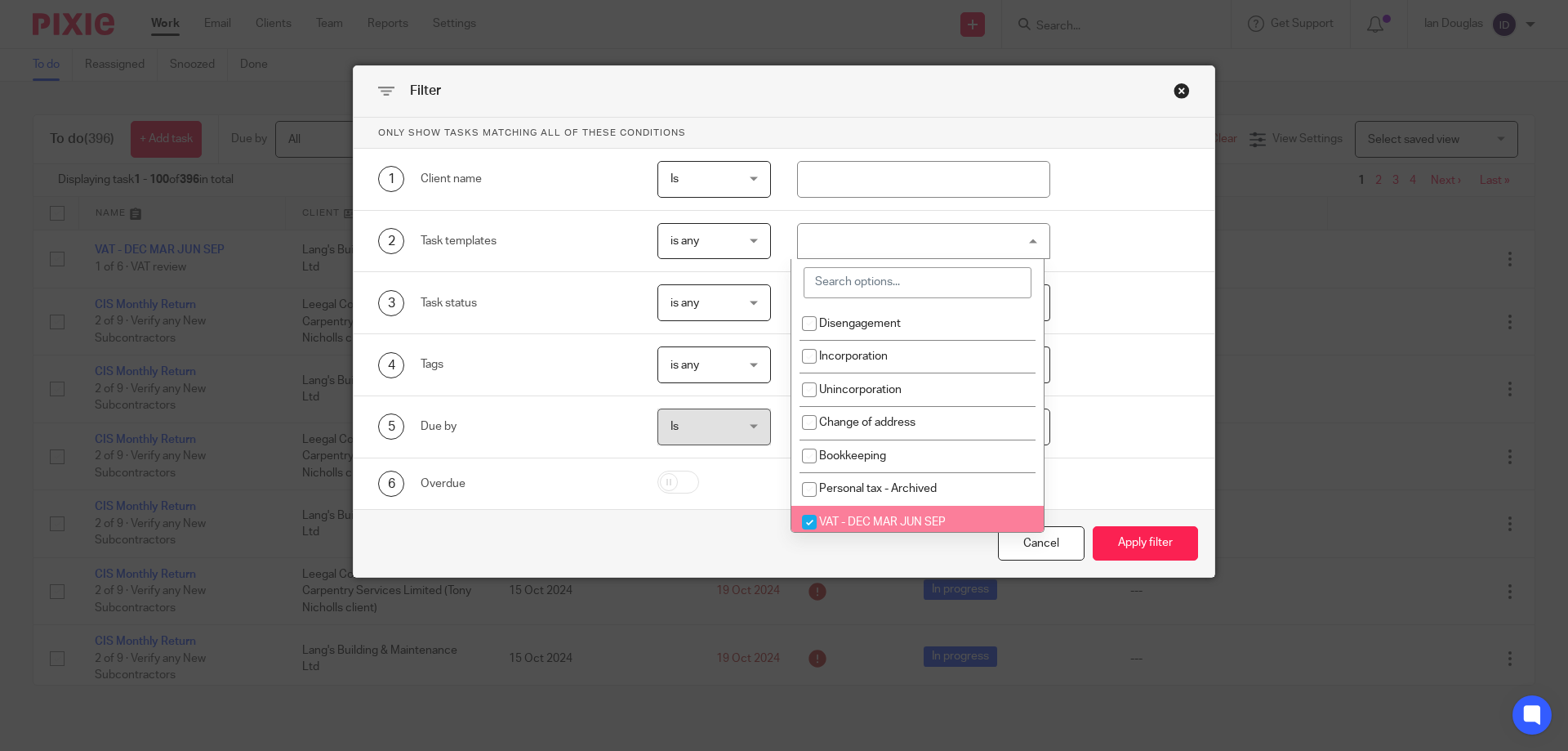 checkbox on "true" 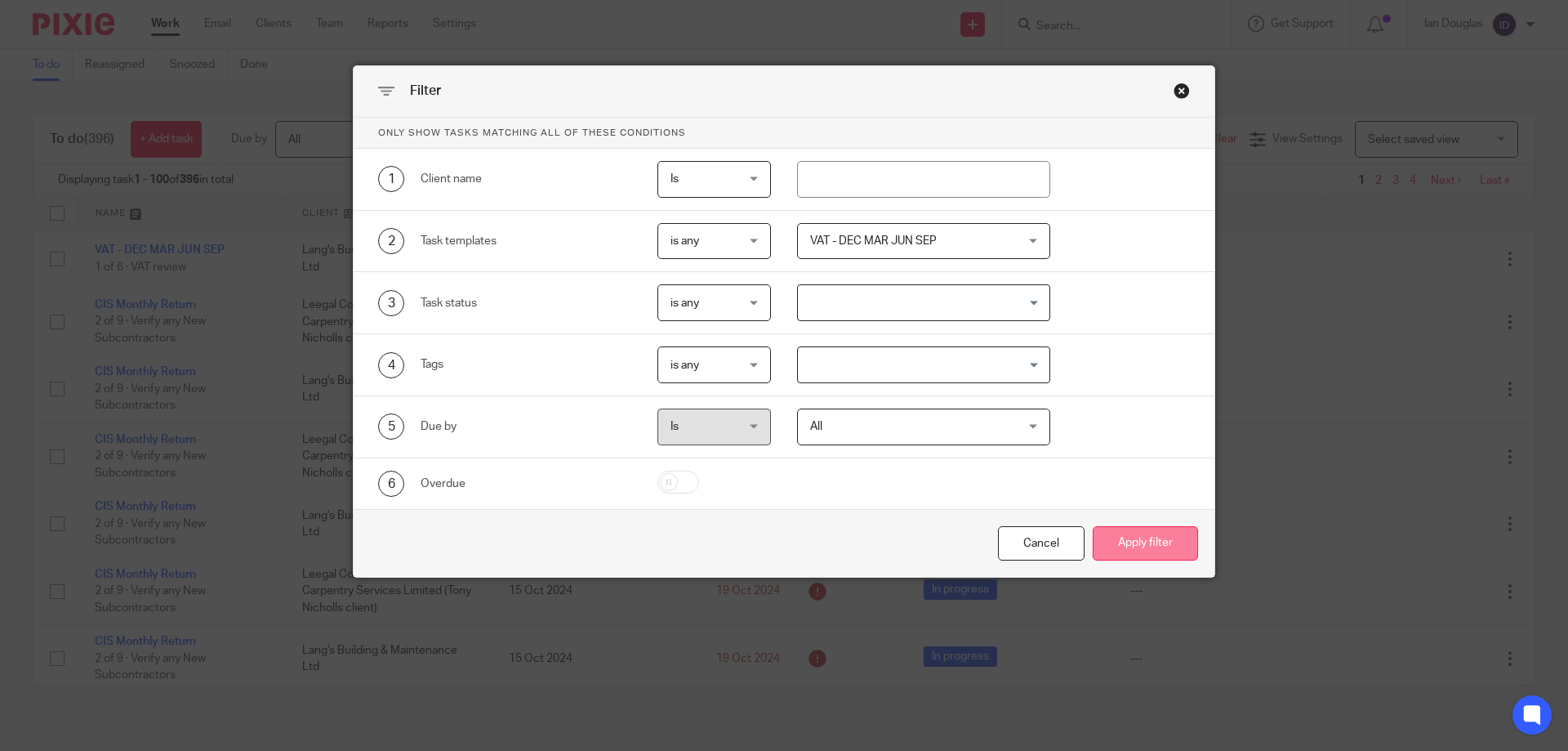 click on "Apply filter" at bounding box center (1145, 543) 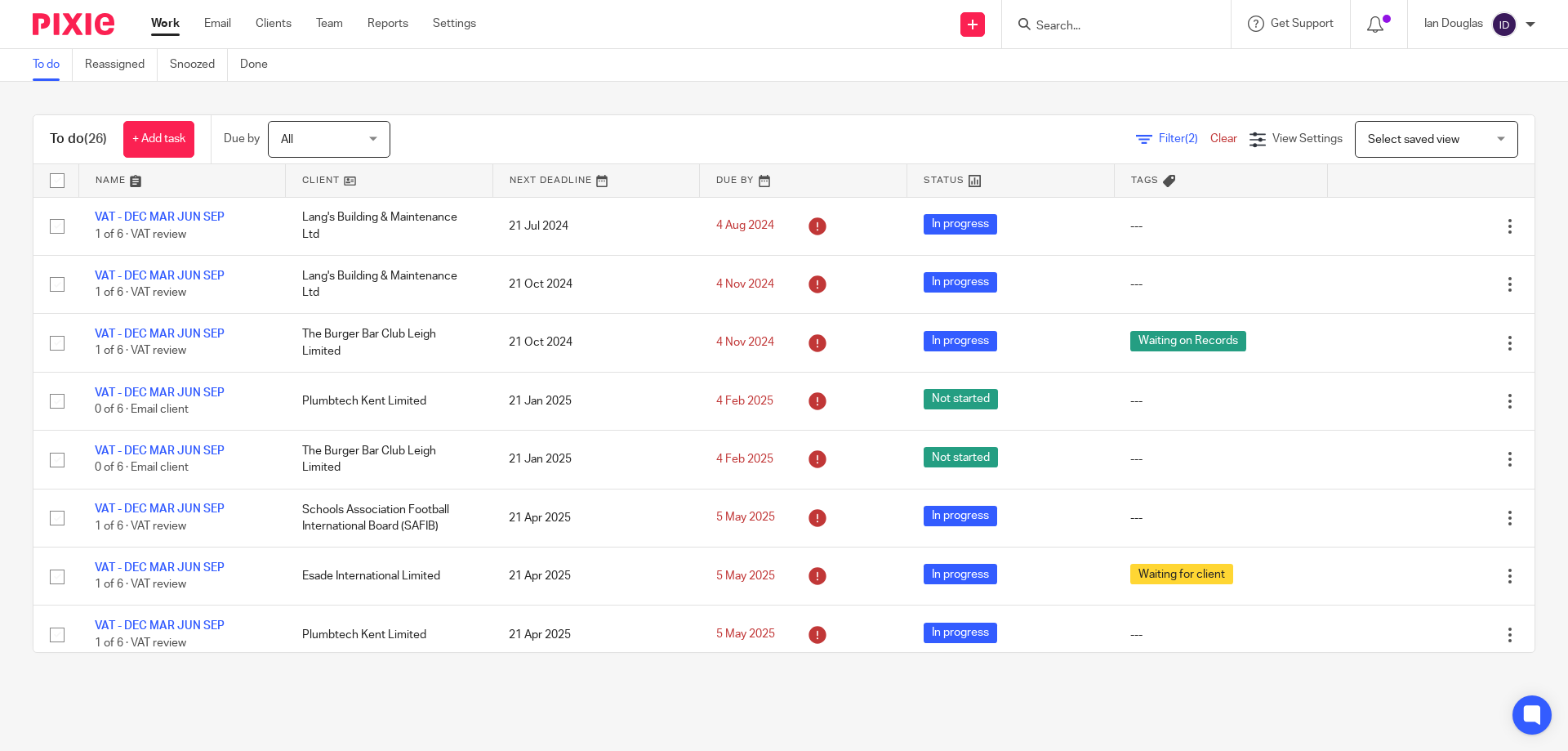 scroll, scrollTop: 0, scrollLeft: 0, axis: both 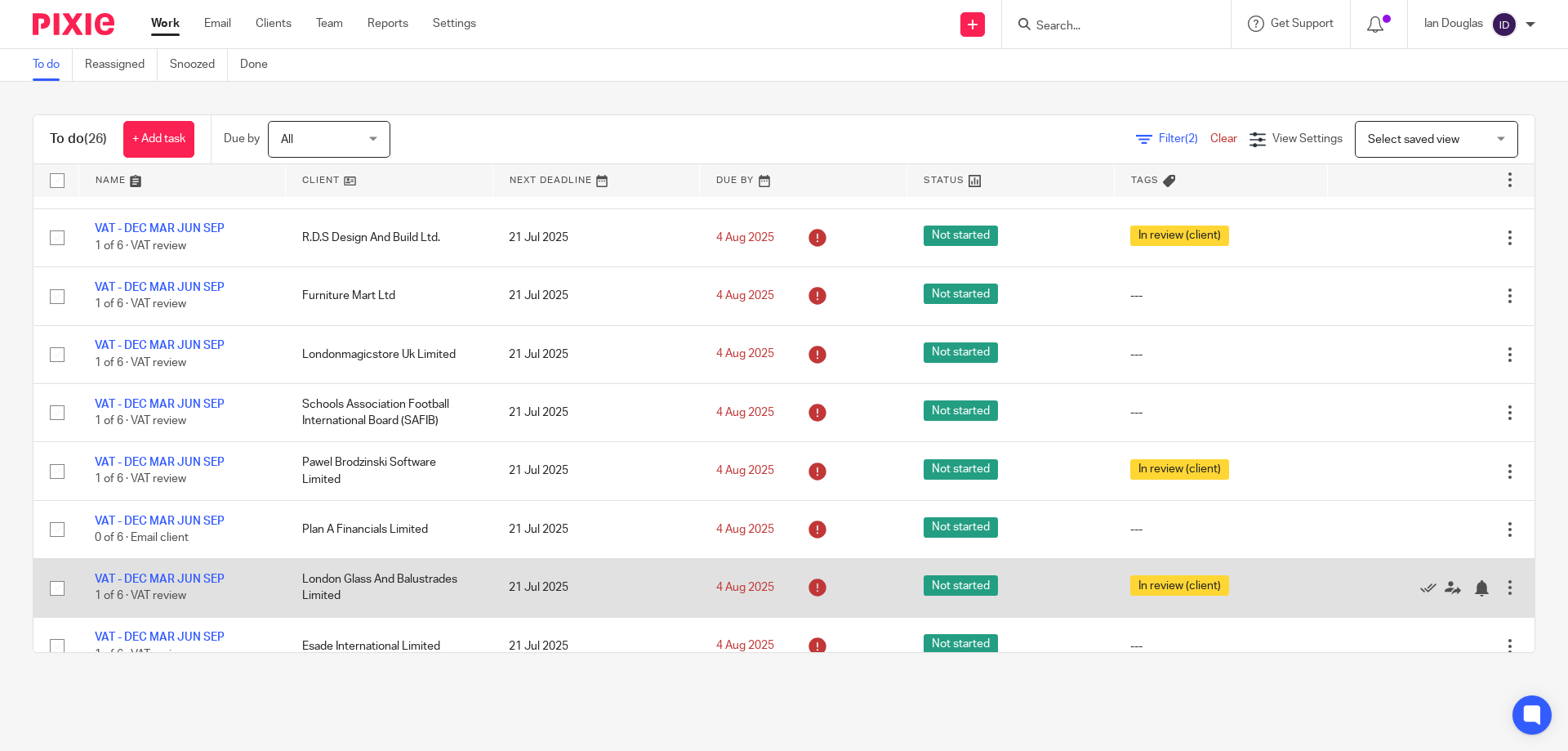 drag, startPoint x: 372, startPoint y: 570, endPoint x: 356, endPoint y: 583, distance: 20.615528 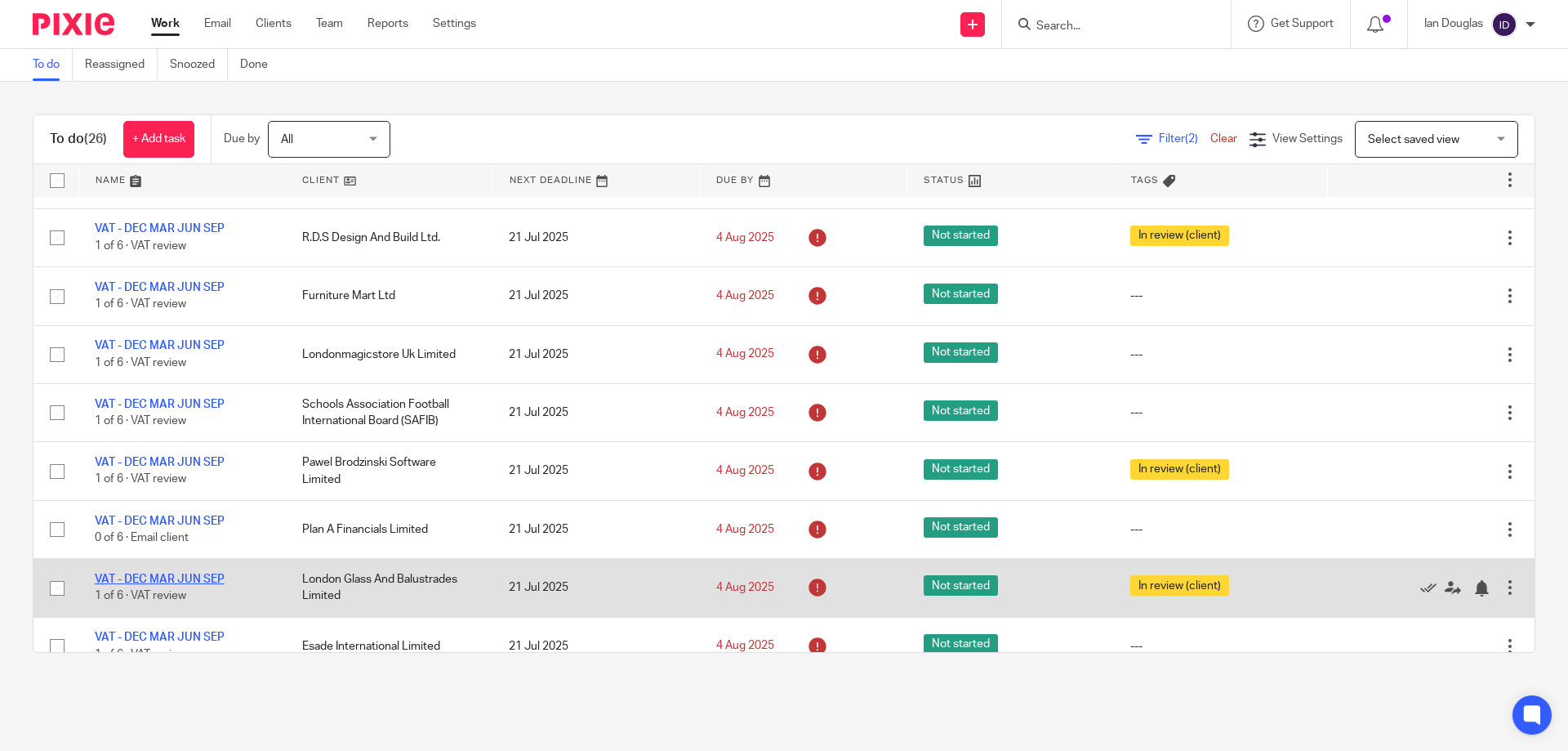 drag, startPoint x: 356, startPoint y: 583, endPoint x: 188, endPoint y: 577, distance: 168.1071 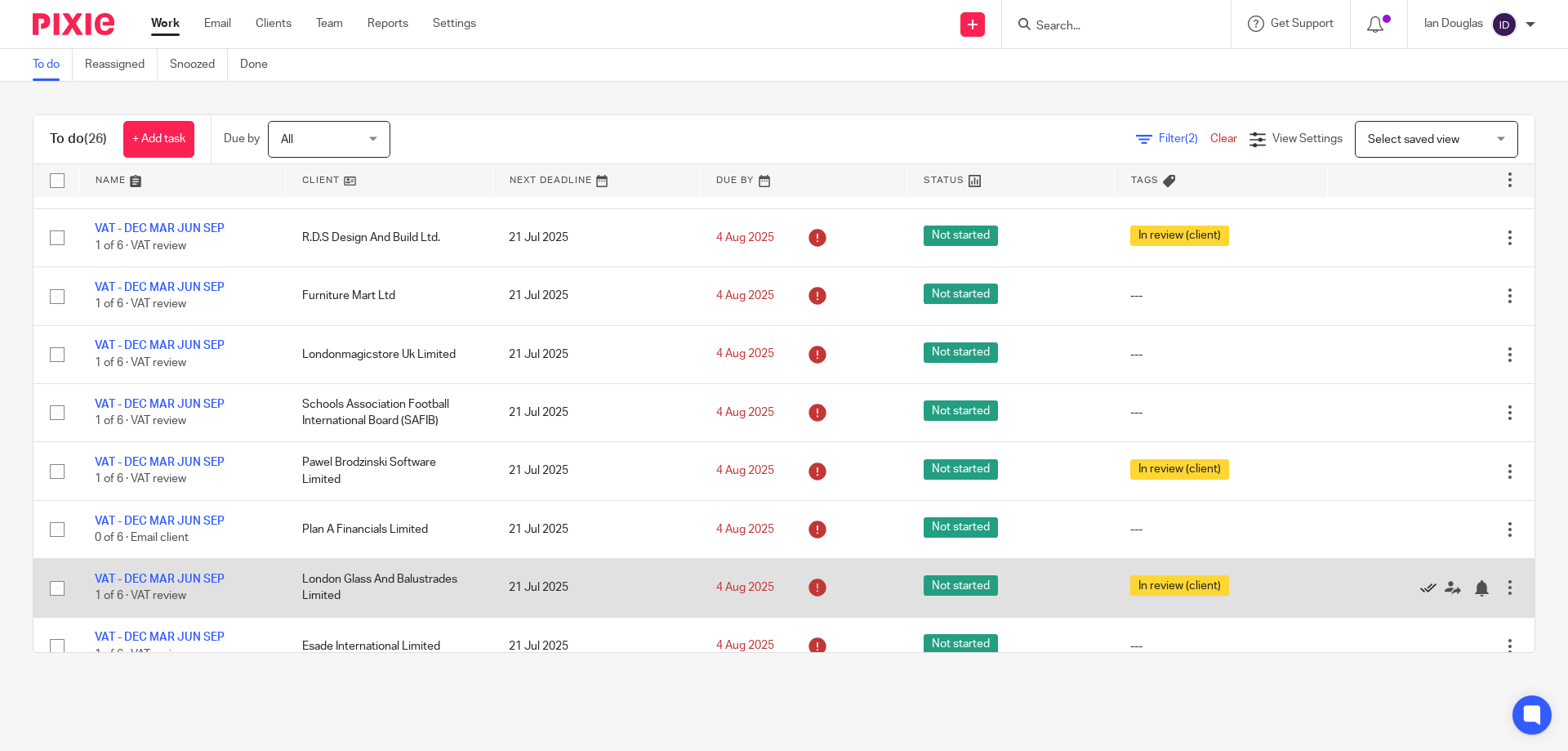 click at bounding box center (1428, 588) 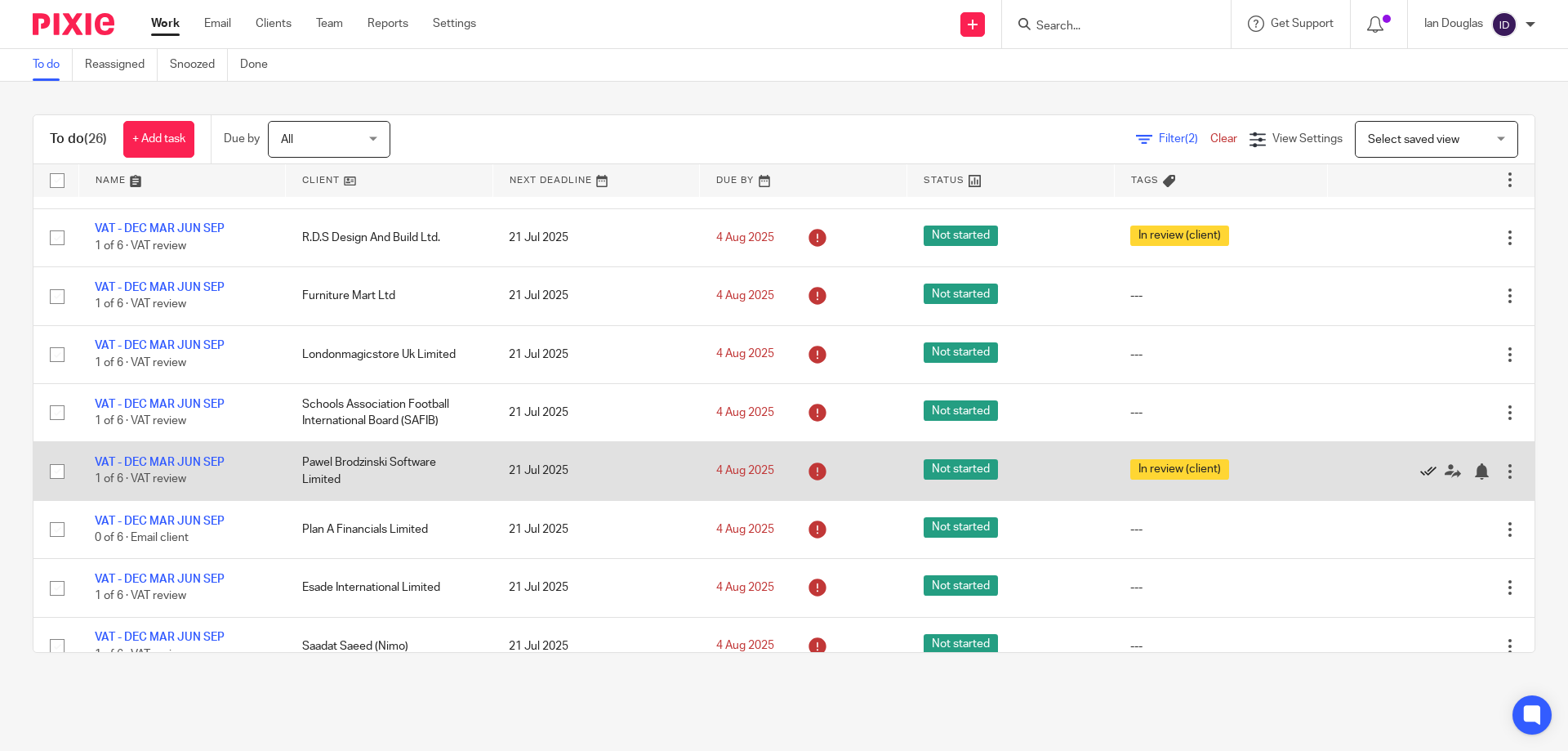 click at bounding box center [1428, 472] 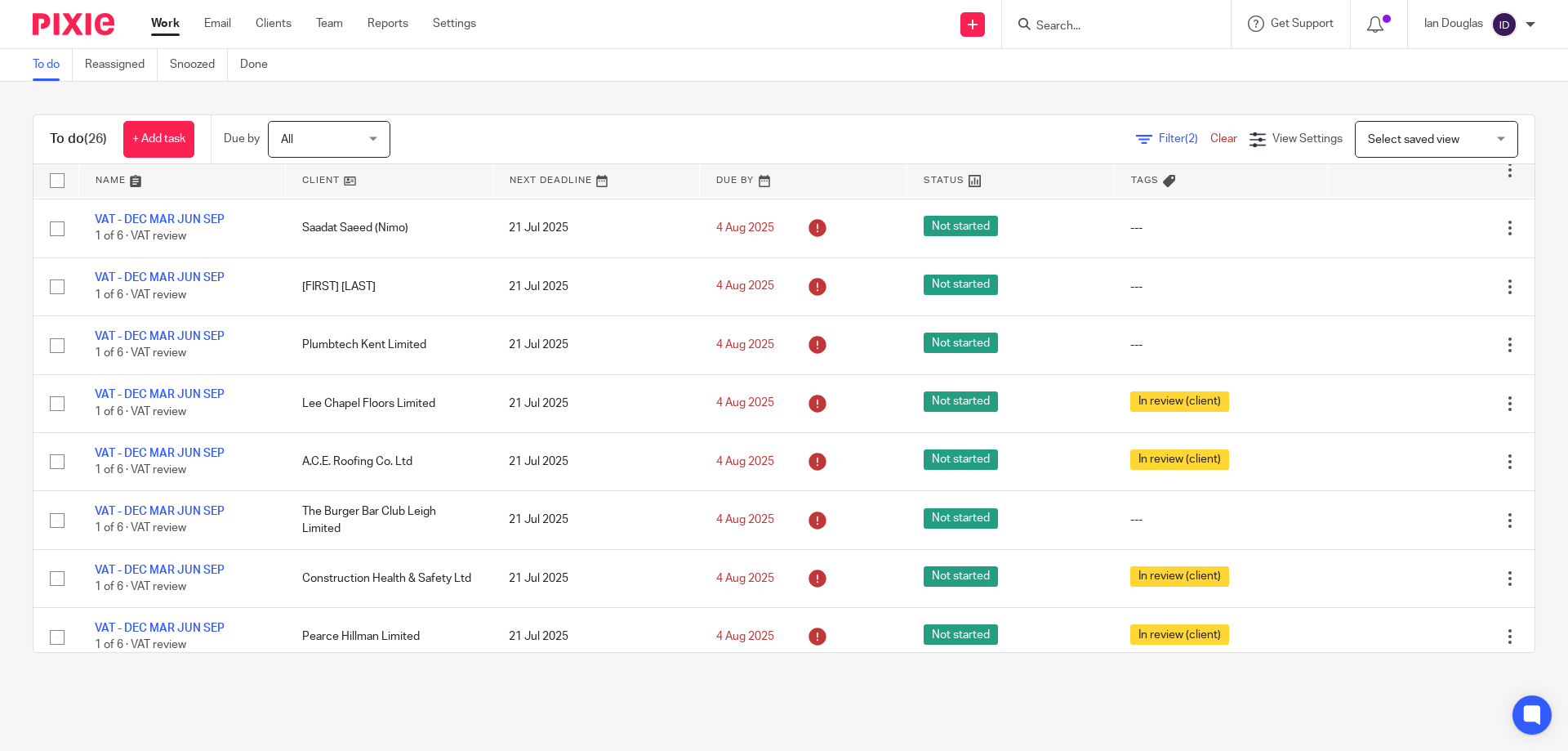 scroll, scrollTop: 945, scrollLeft: 0, axis: vertical 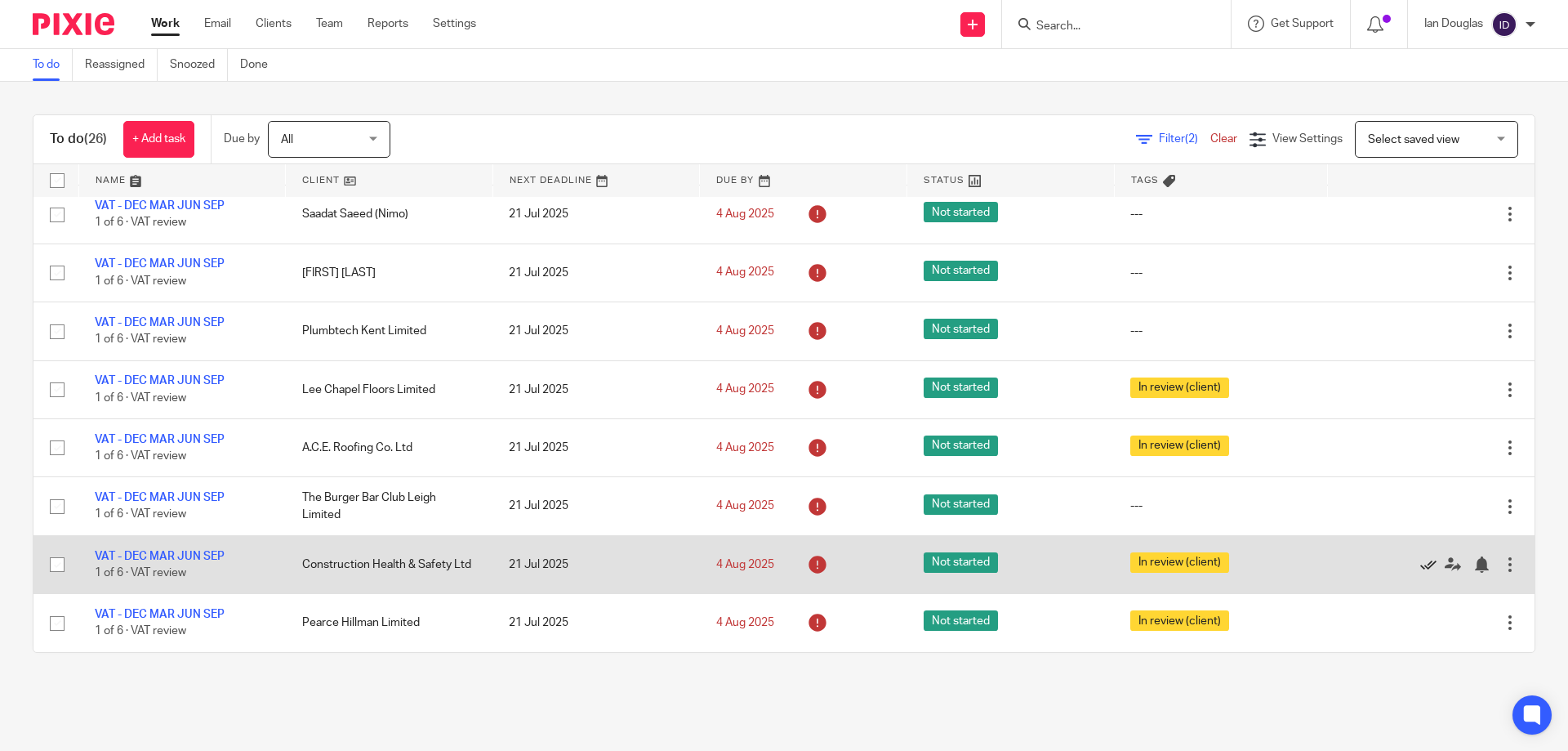 click at bounding box center (1428, 565) 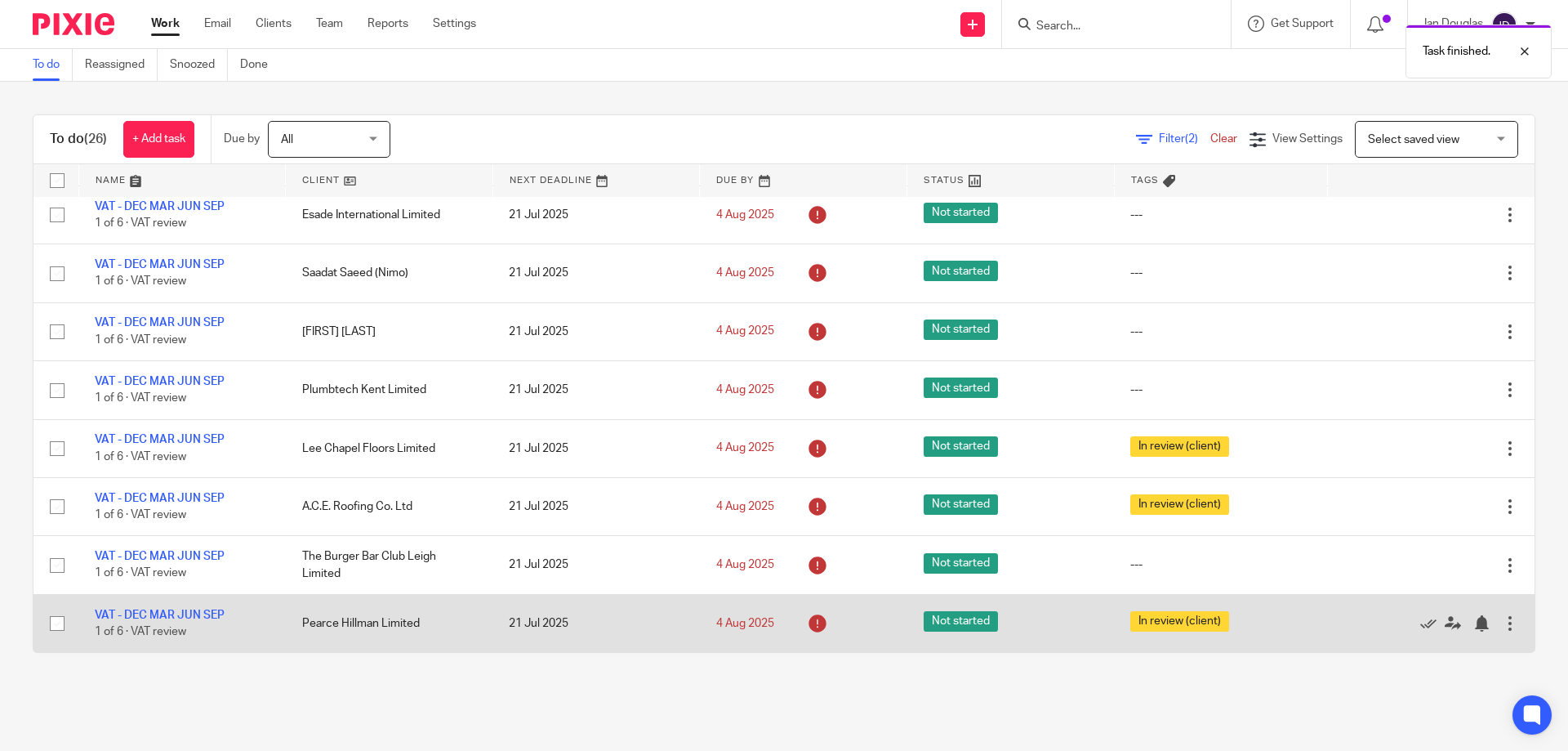 scroll, scrollTop: 887, scrollLeft: 0, axis: vertical 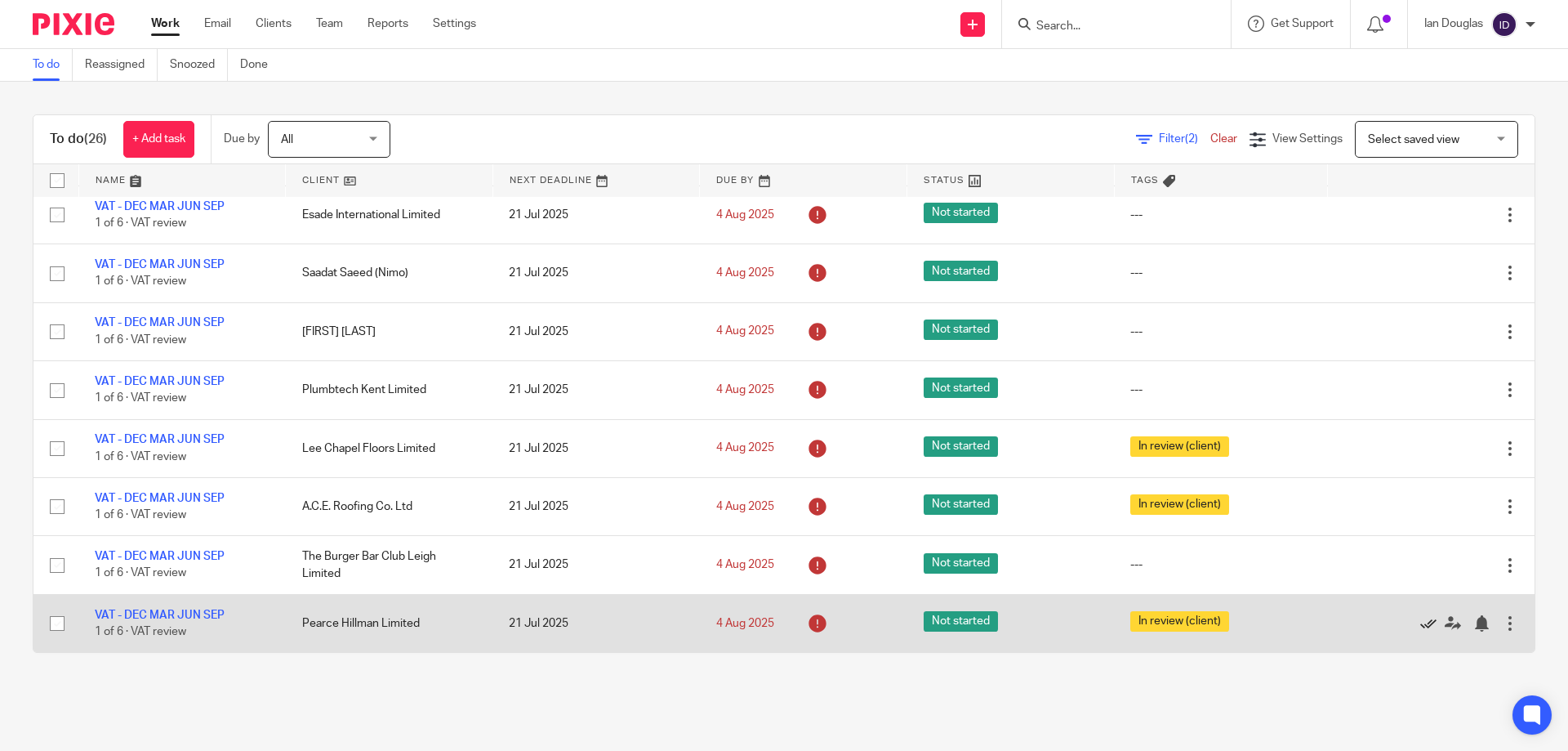 click at bounding box center [1428, 624] 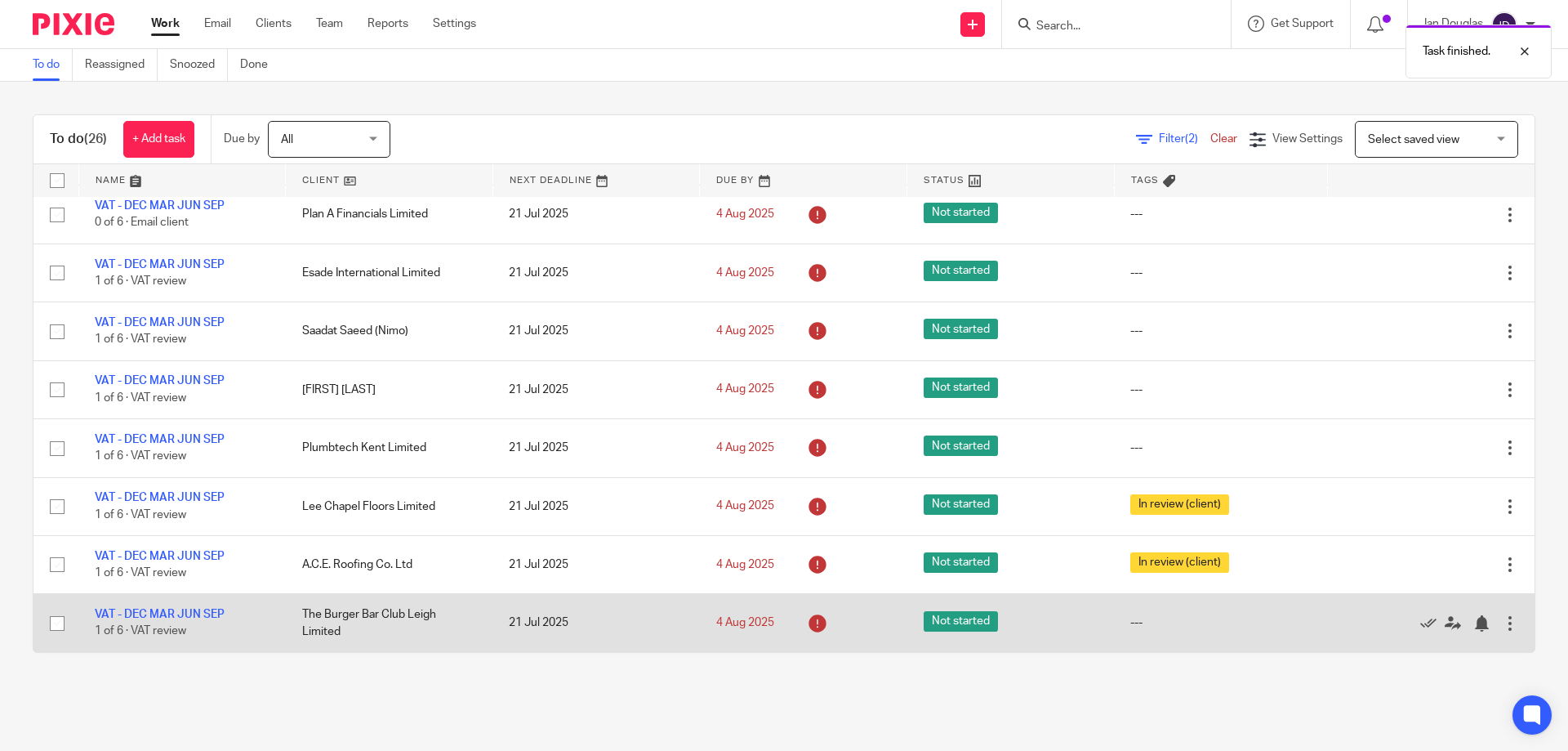 scroll, scrollTop: 829, scrollLeft: 0, axis: vertical 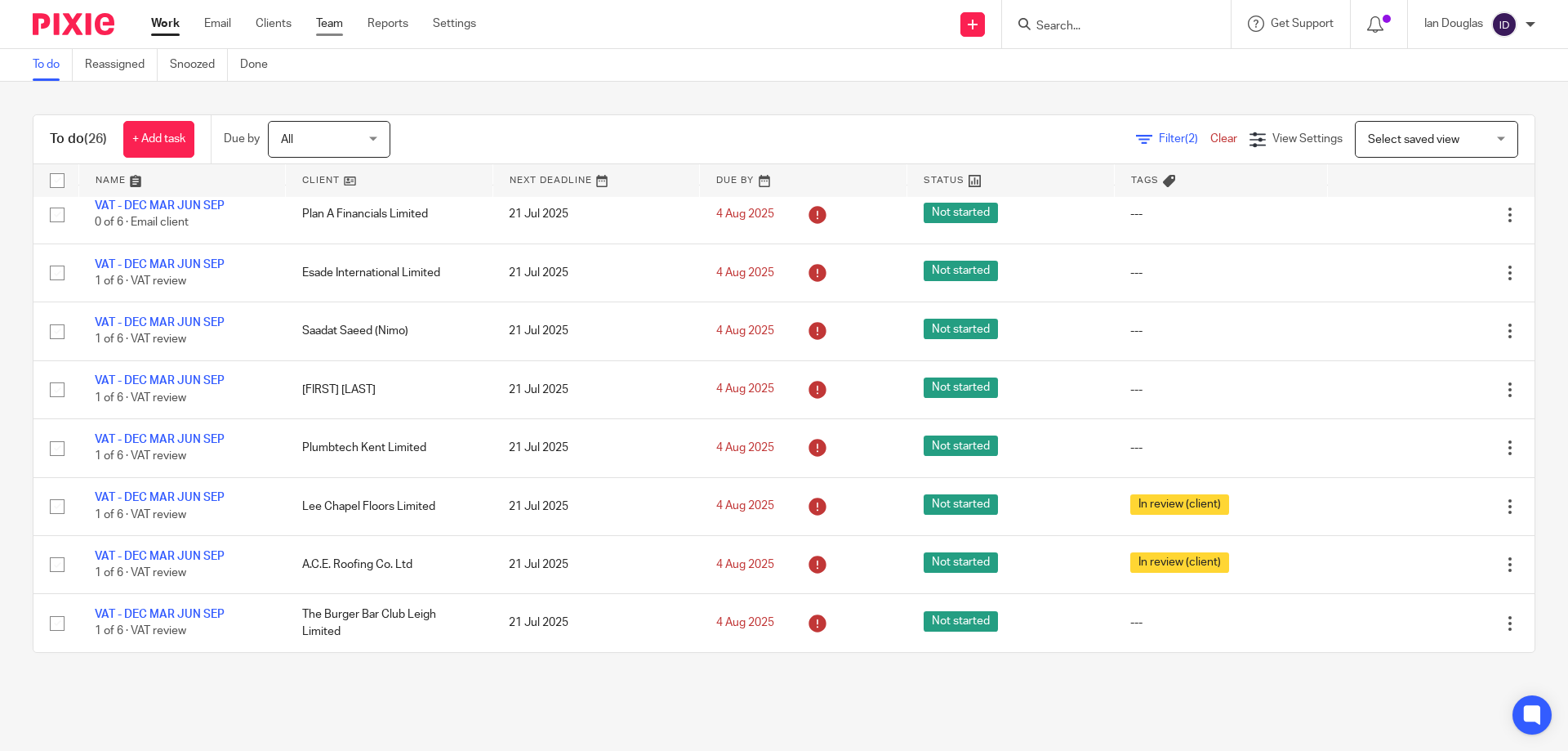click on "Team" at bounding box center (329, 24) 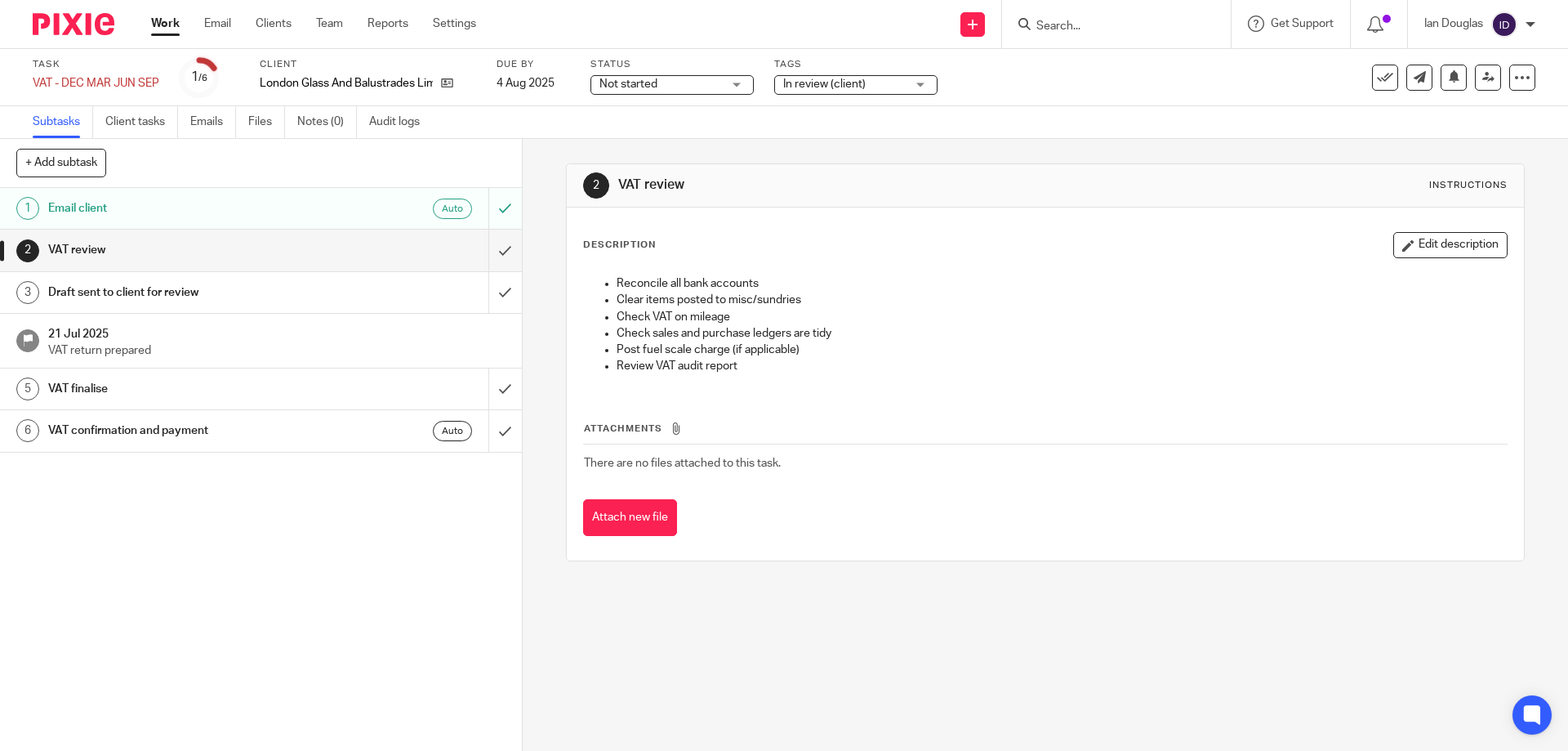 scroll, scrollTop: 0, scrollLeft: 0, axis: both 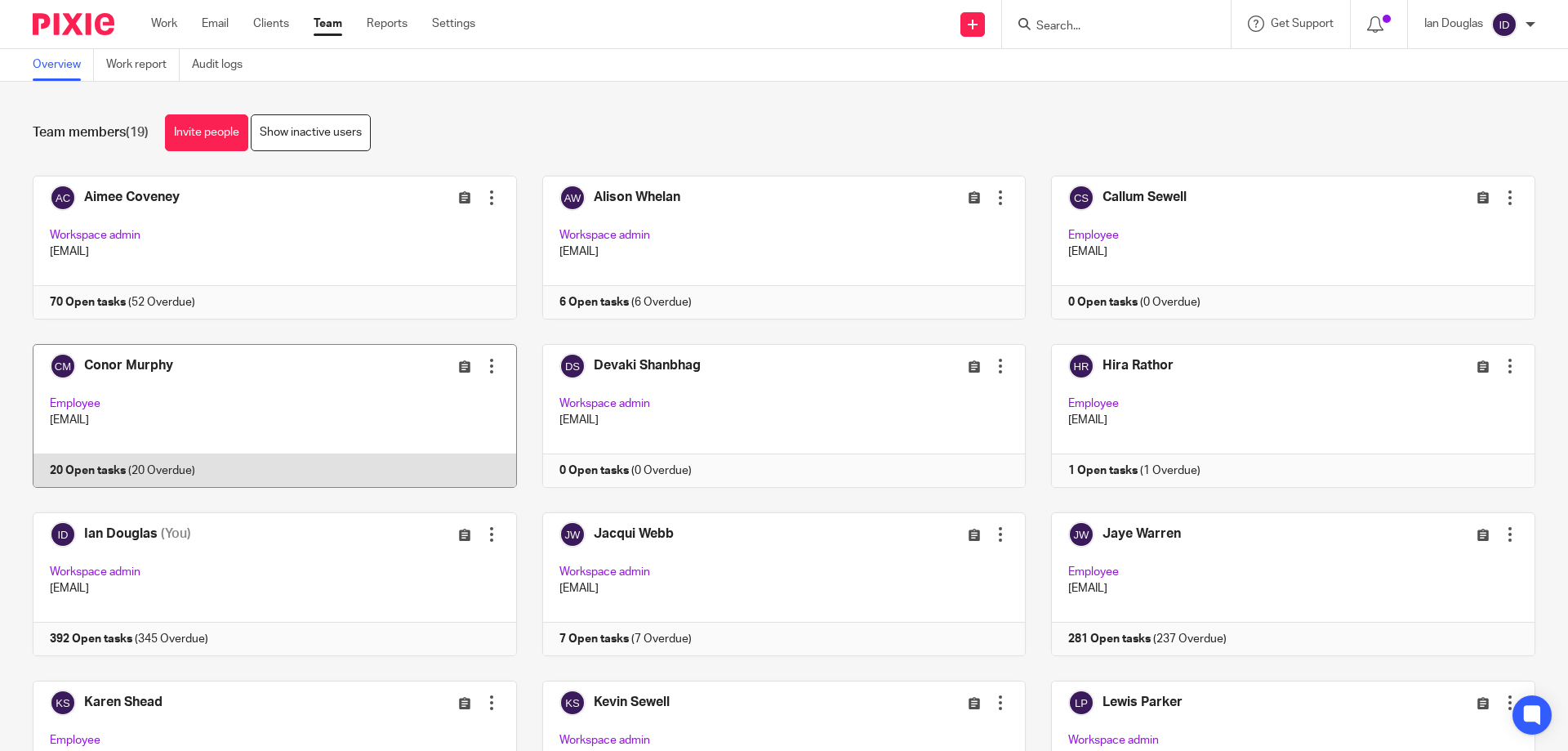 drag, startPoint x: 0, startPoint y: 0, endPoint x: 118, endPoint y: 357, distance: 375.99601 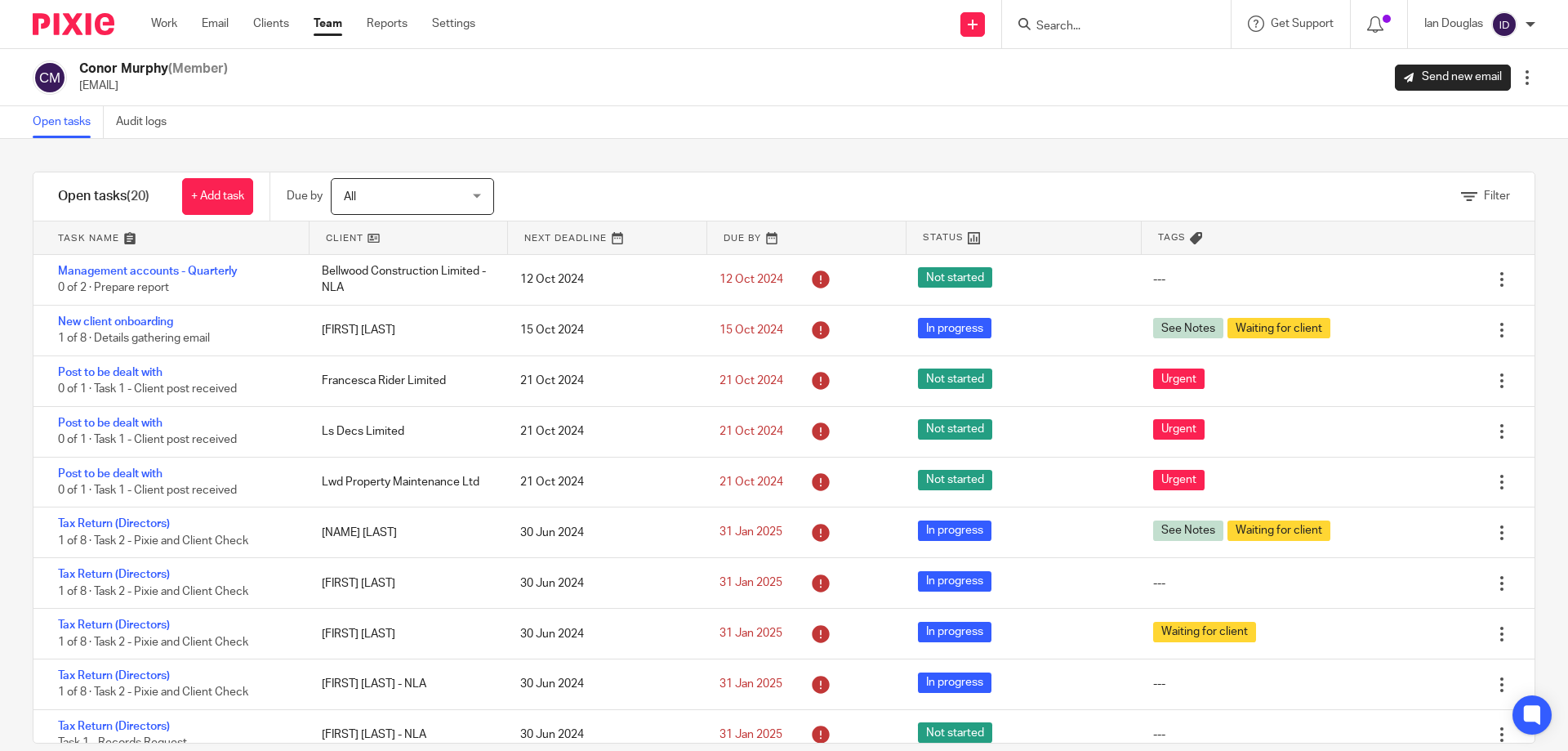scroll, scrollTop: 0, scrollLeft: 0, axis: both 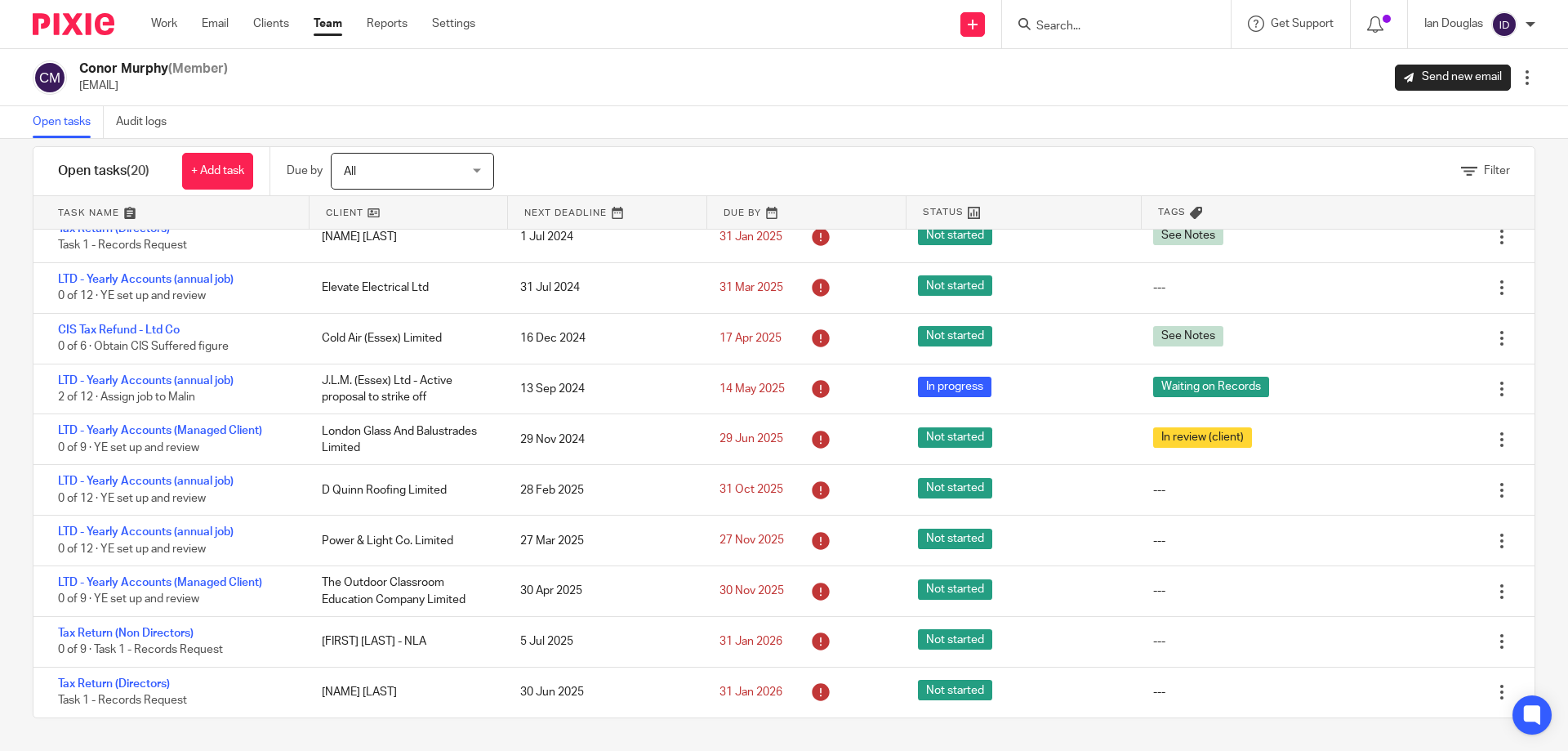 click on "Team" at bounding box center [327, 24] 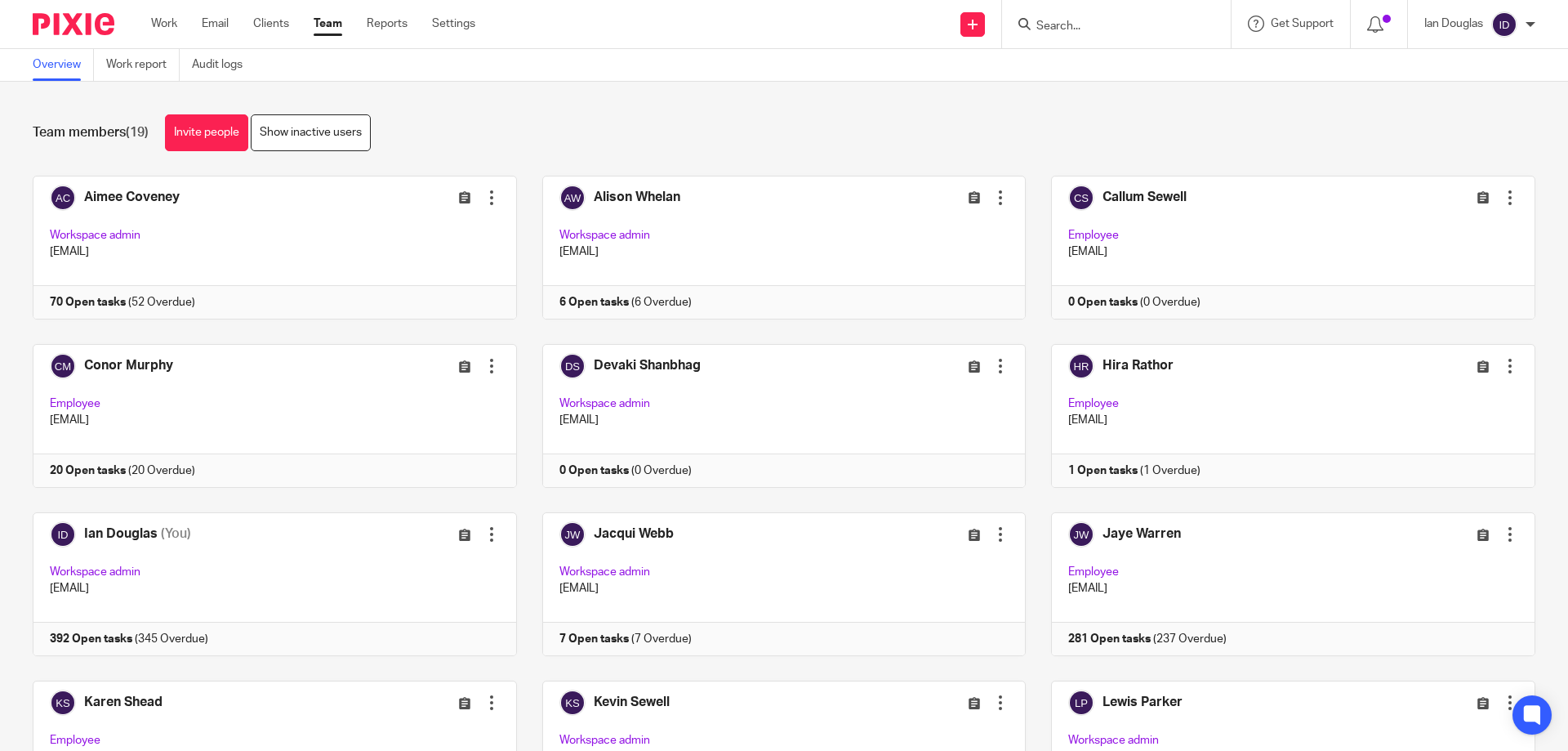 scroll, scrollTop: 0, scrollLeft: 0, axis: both 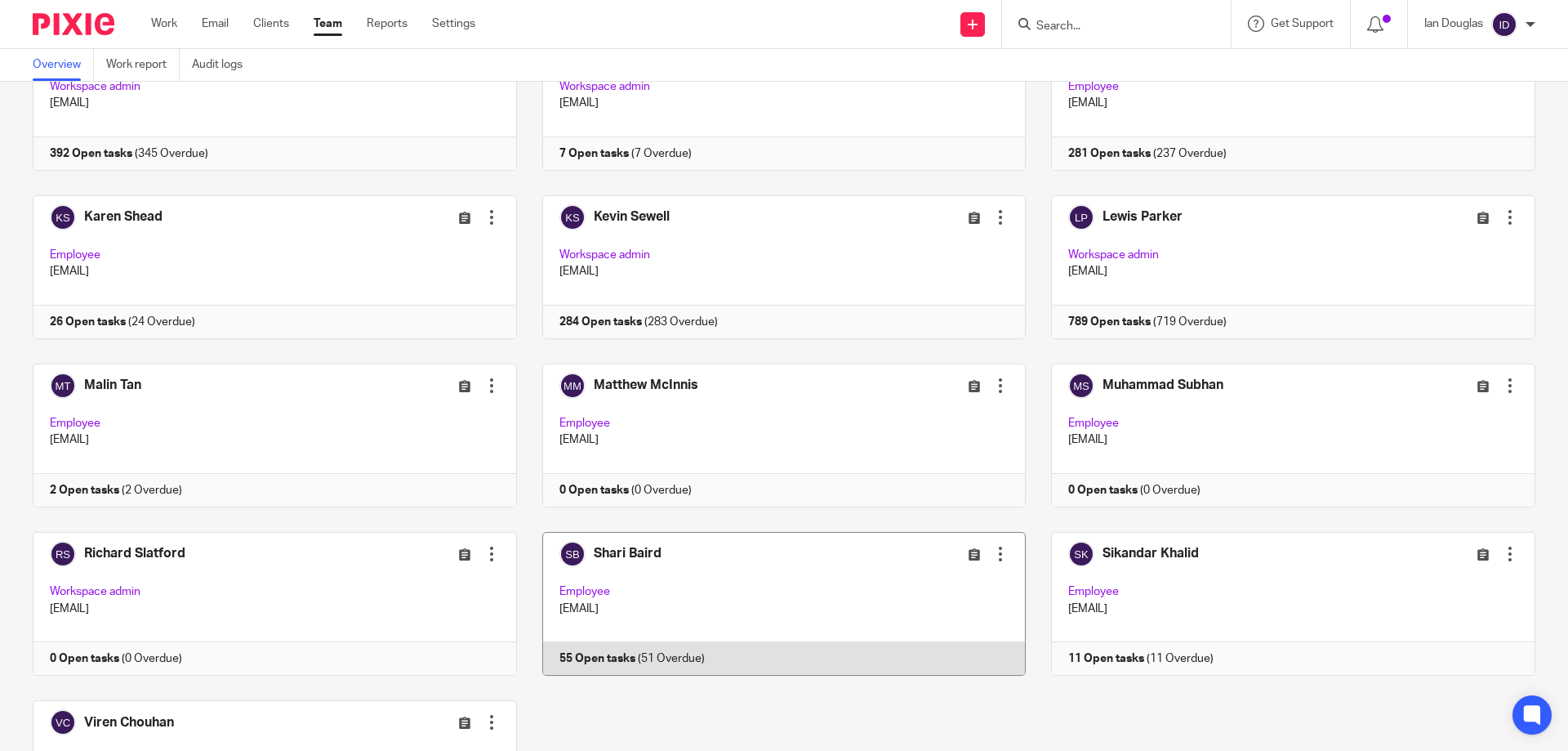 click at bounding box center (772, 604) 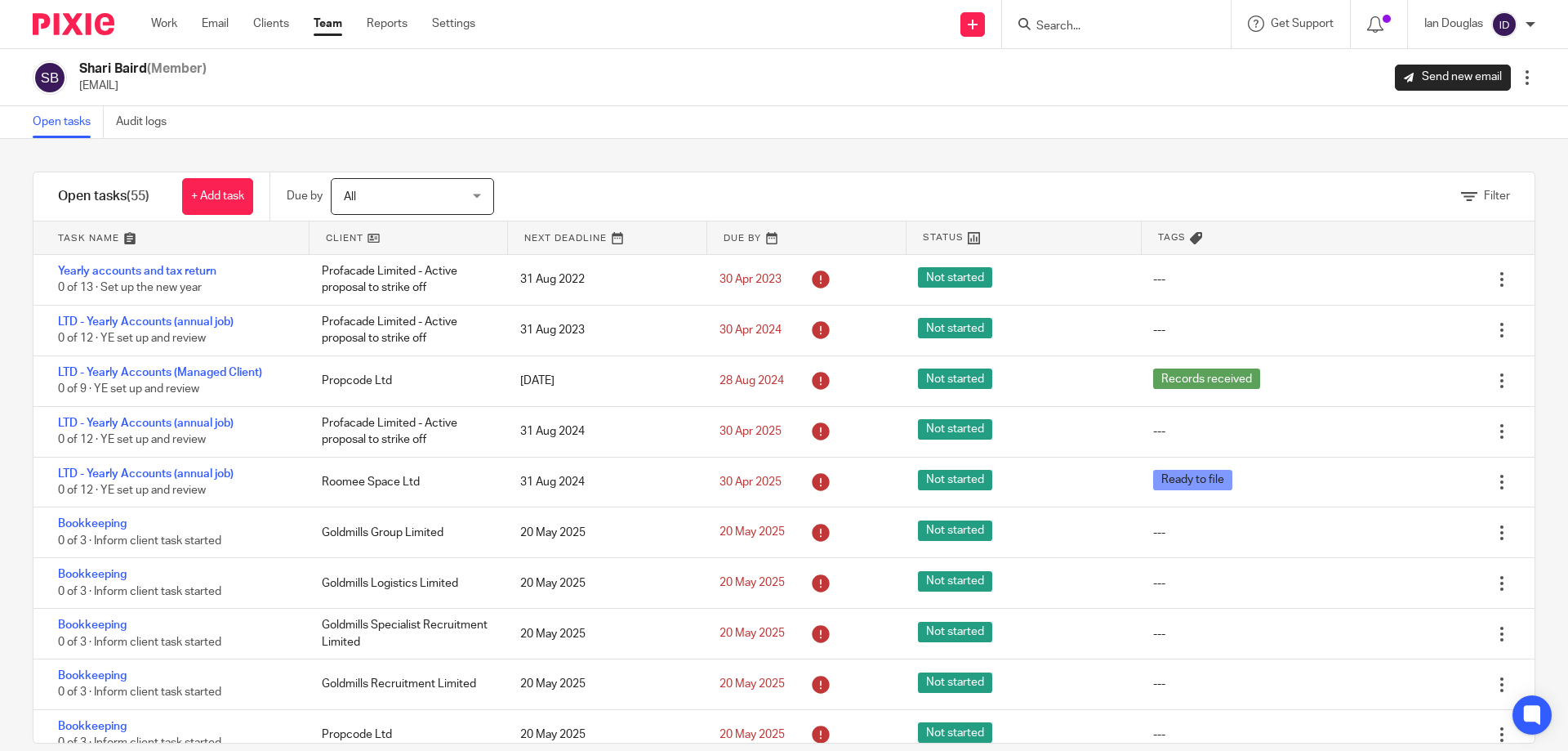 scroll, scrollTop: 0, scrollLeft: 0, axis: both 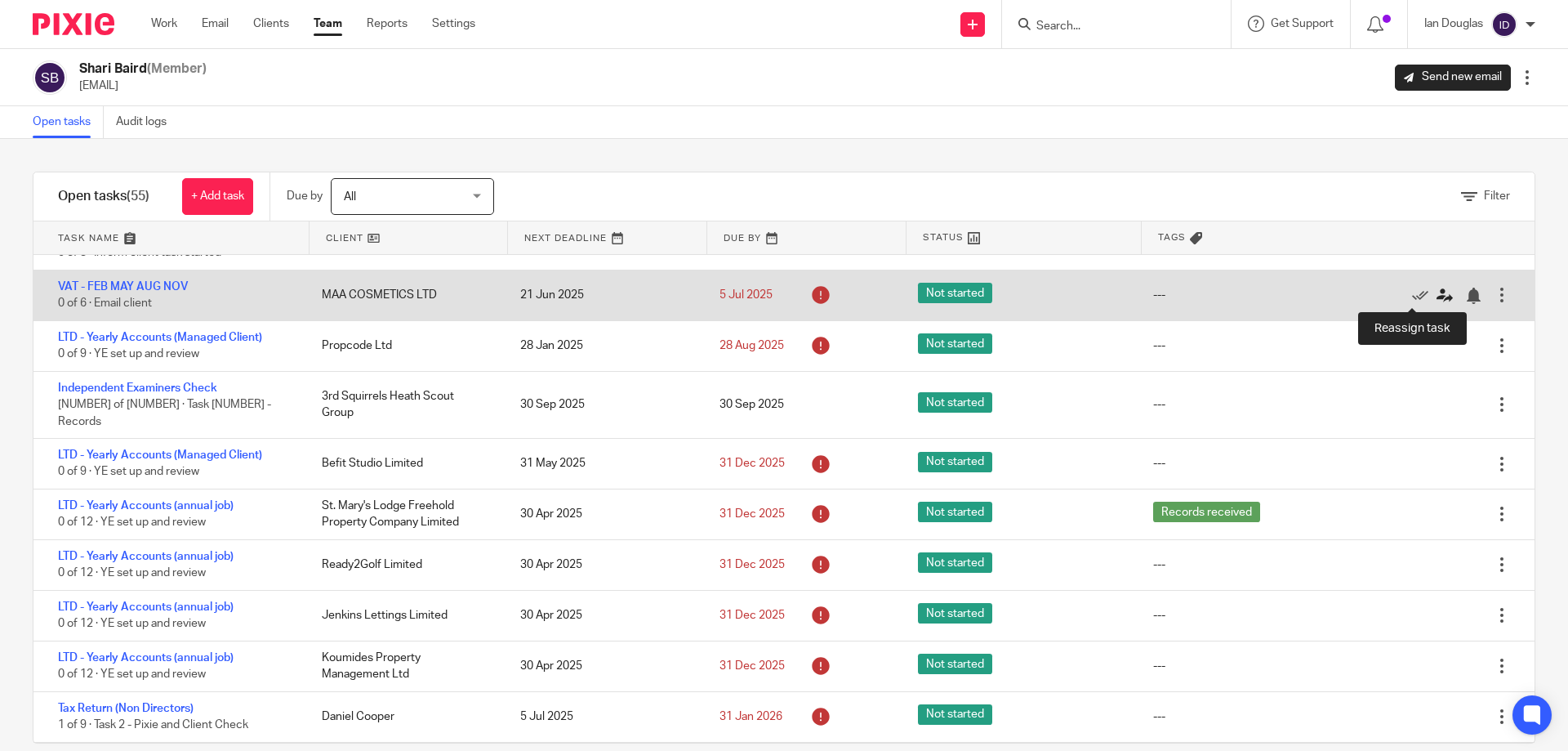 click at bounding box center (1445, 296) 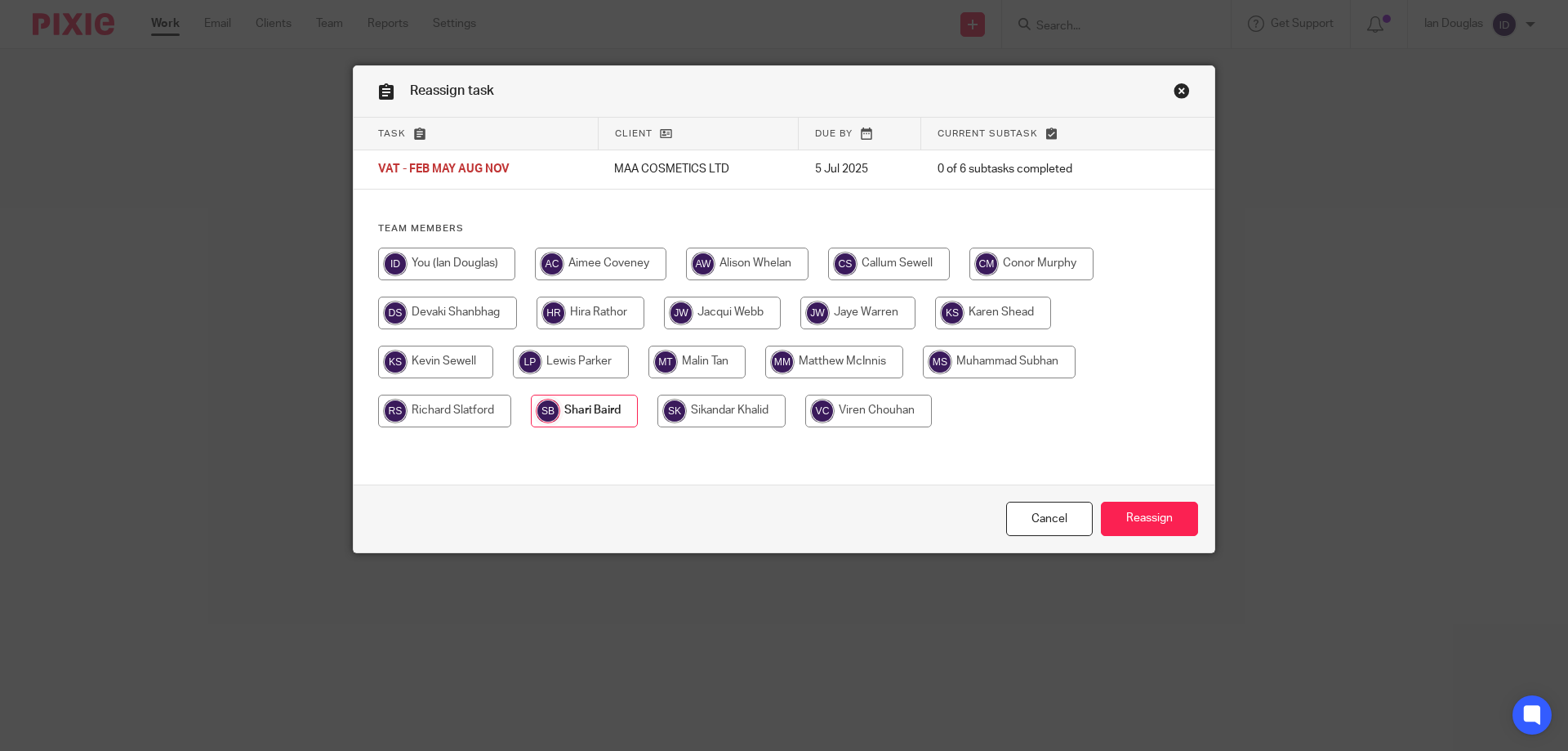 scroll, scrollTop: 0, scrollLeft: 0, axis: both 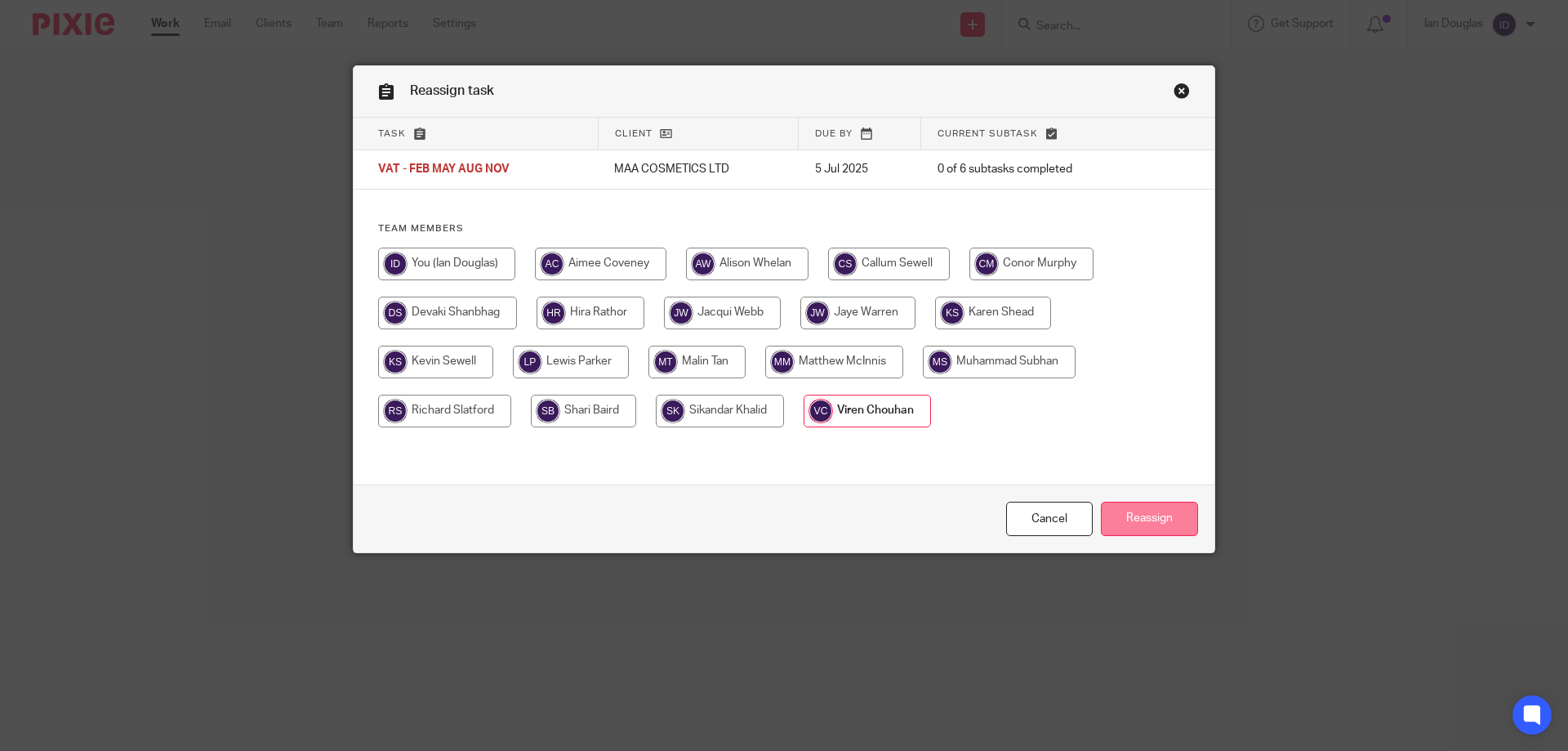 click on "Reassign" at bounding box center [1149, 519] 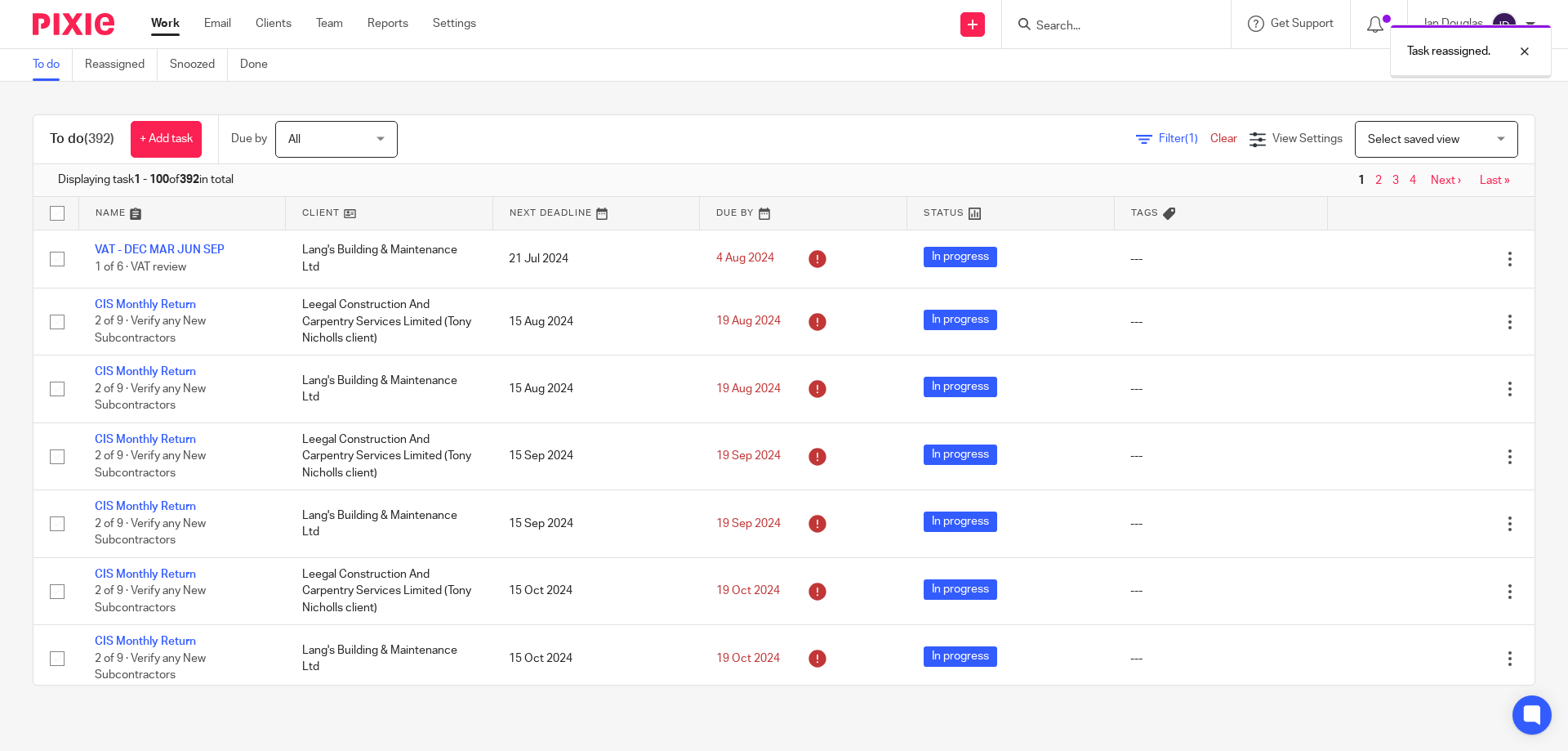 scroll, scrollTop: 0, scrollLeft: 0, axis: both 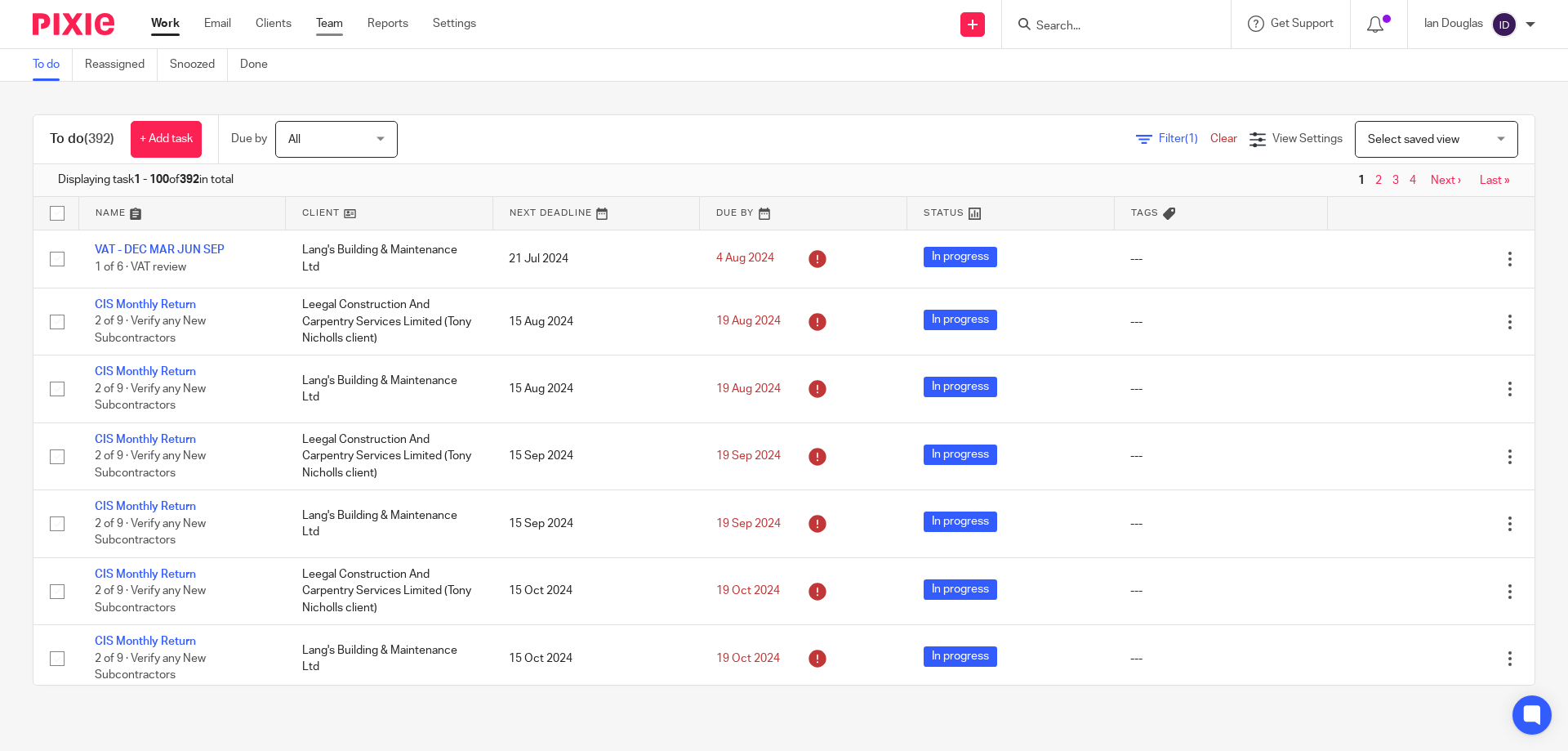 click on "Team" at bounding box center [329, 24] 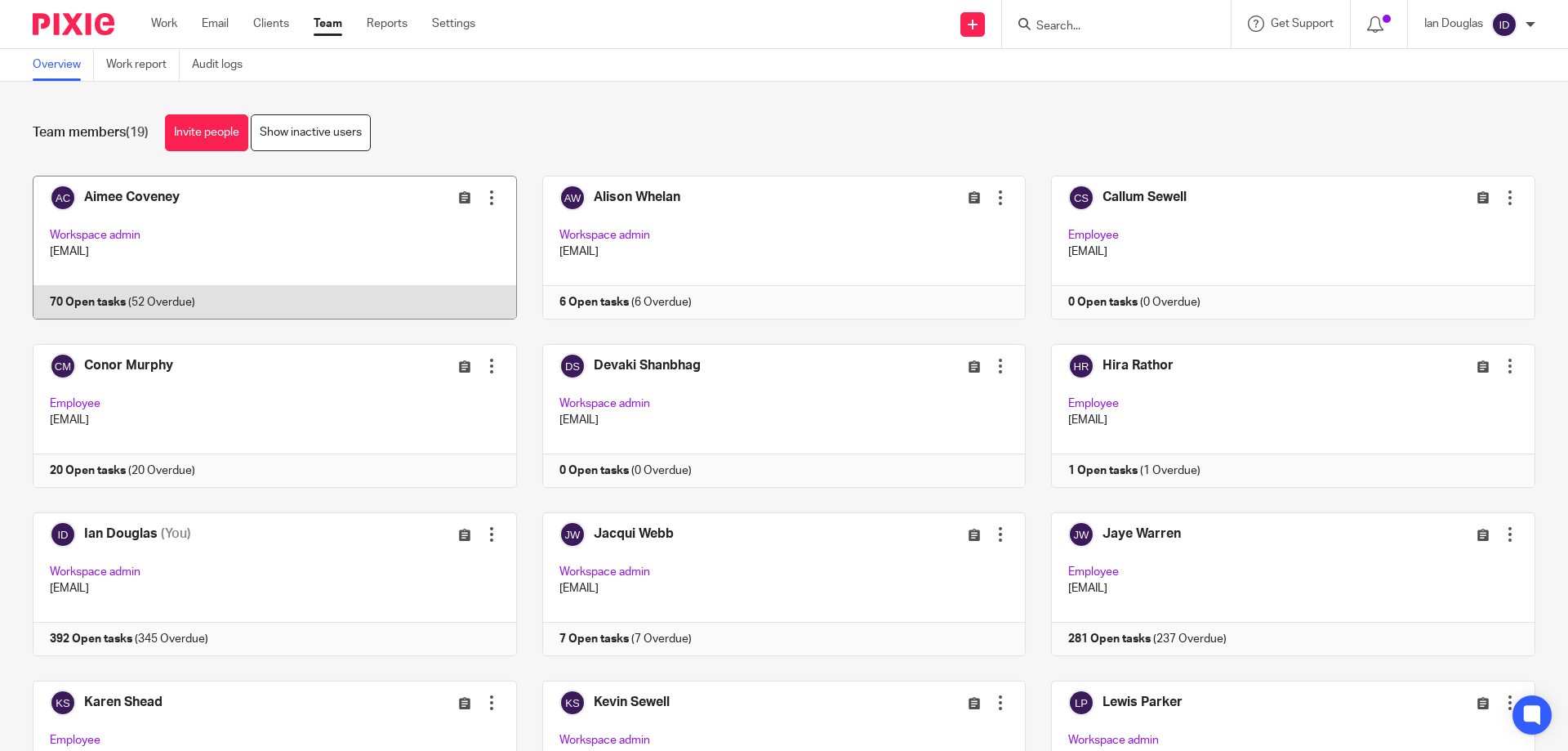 scroll, scrollTop: 0, scrollLeft: 0, axis: both 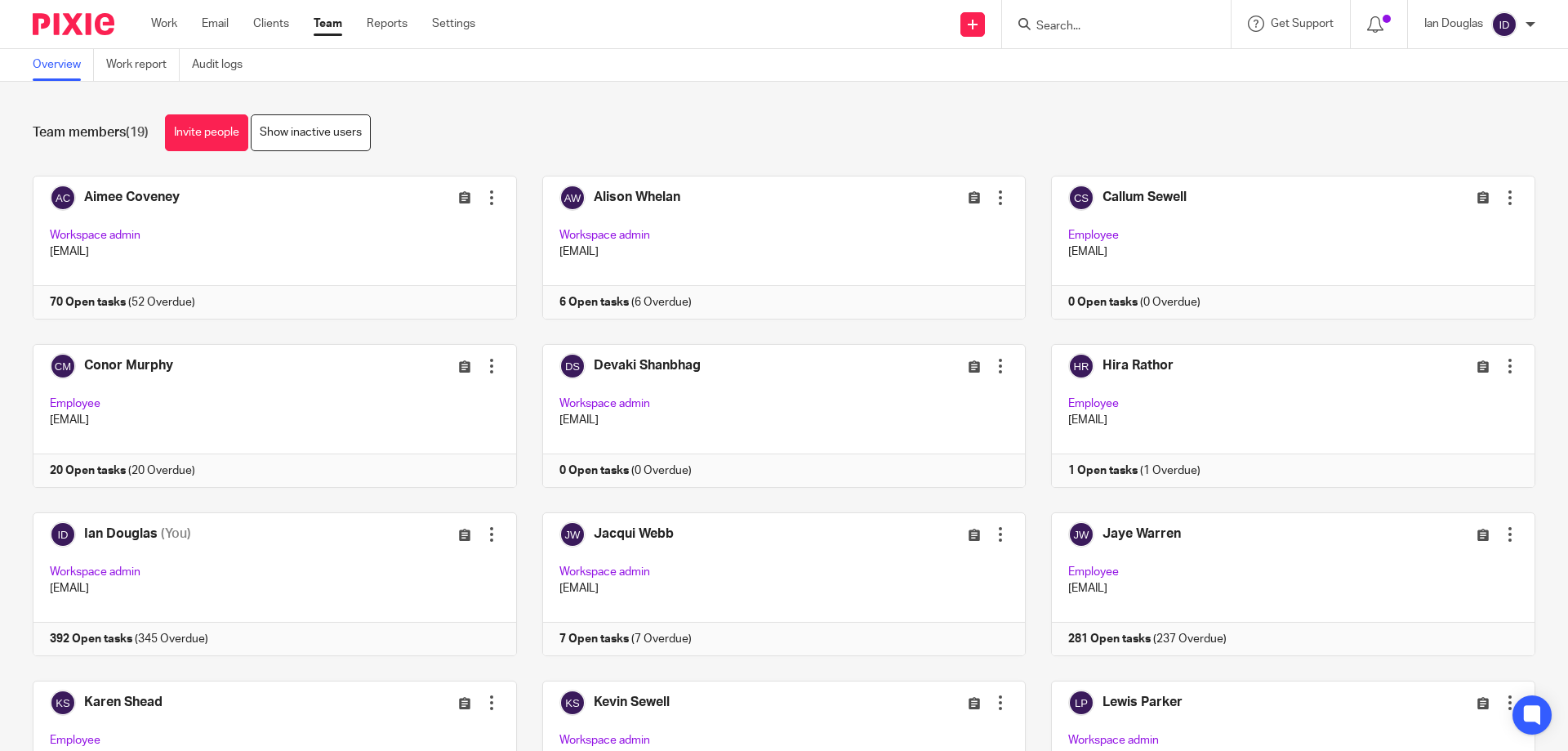 click on "Team members
(19)
Invite people
Show inactive users" at bounding box center (784, 132) 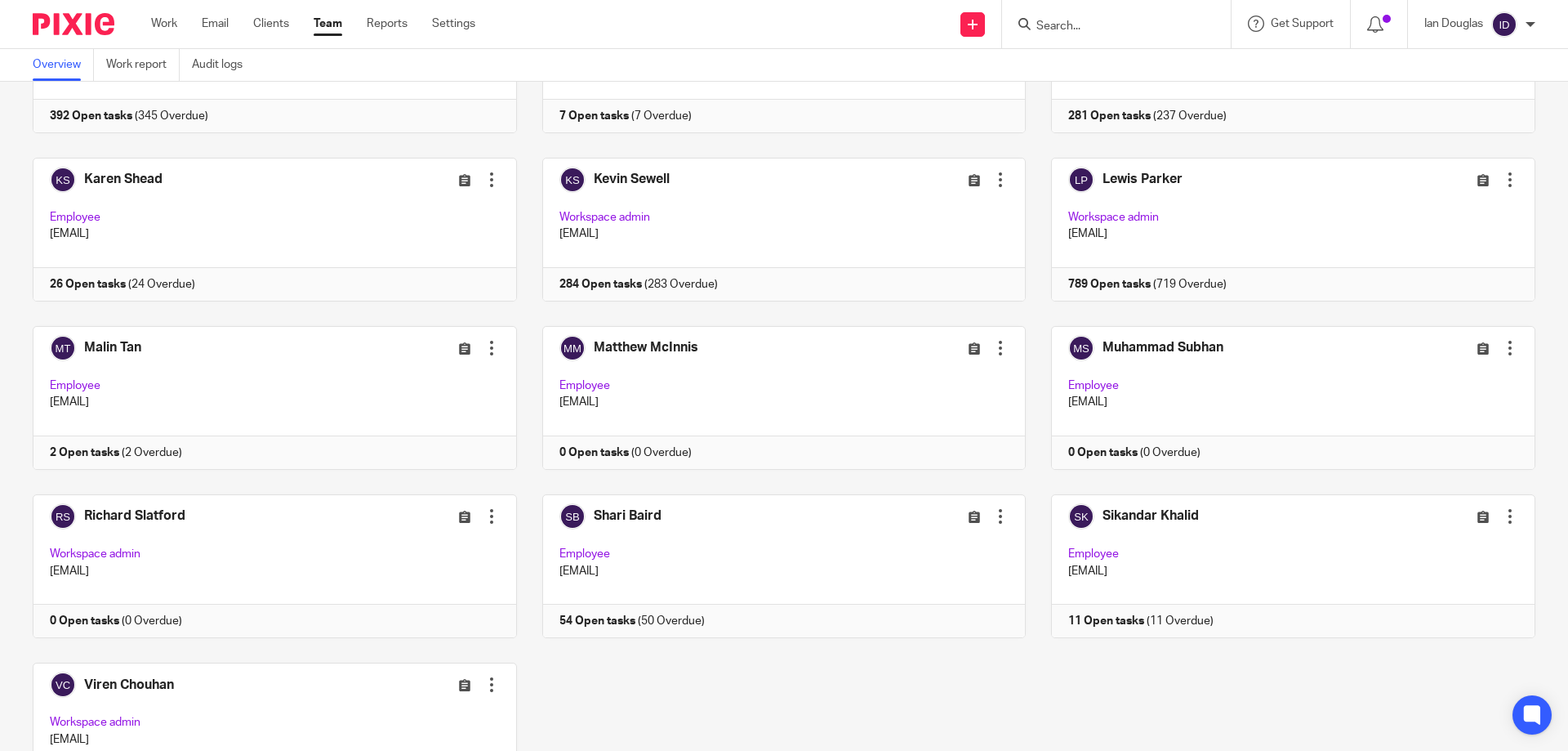 scroll, scrollTop: 636, scrollLeft: 0, axis: vertical 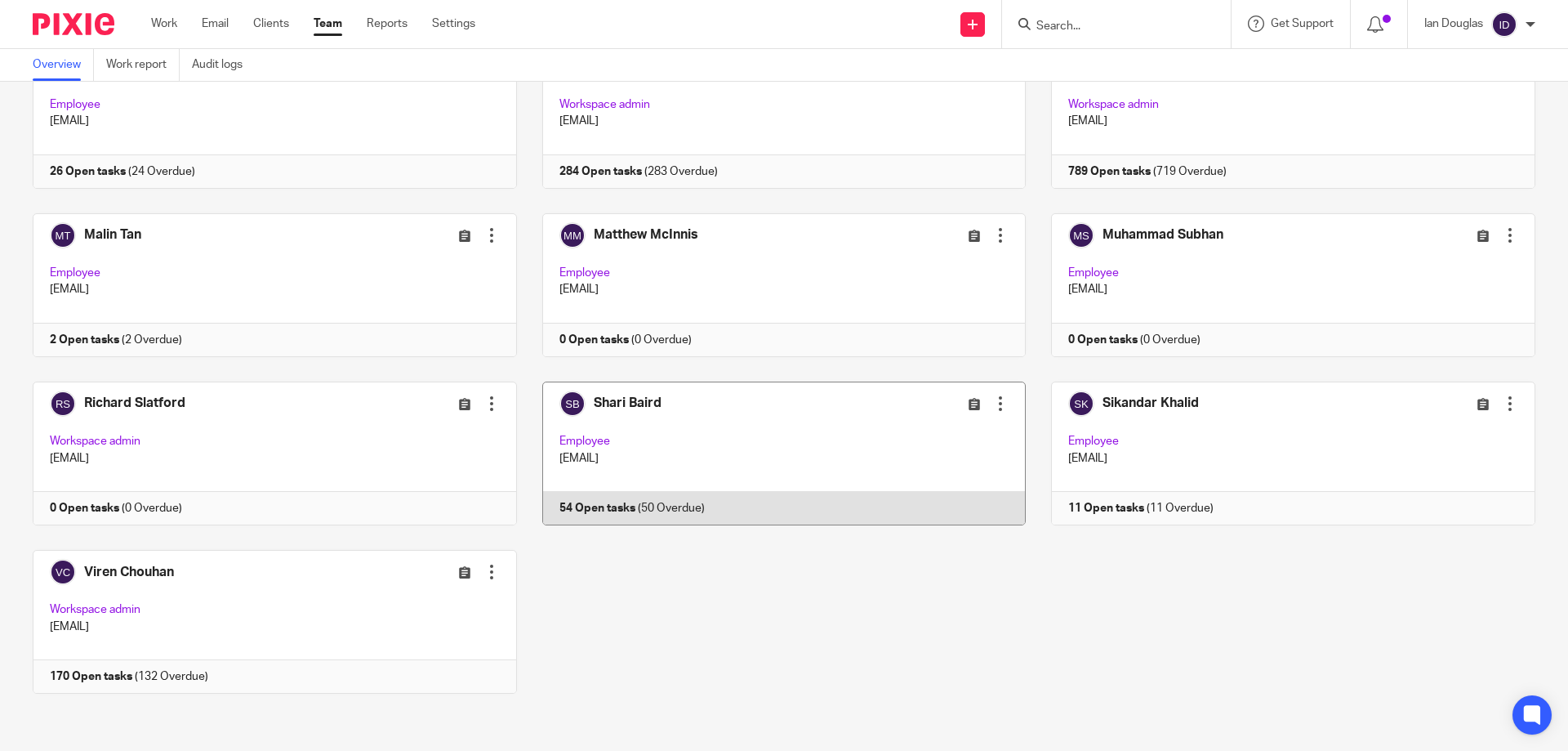 click at bounding box center (772, 454) 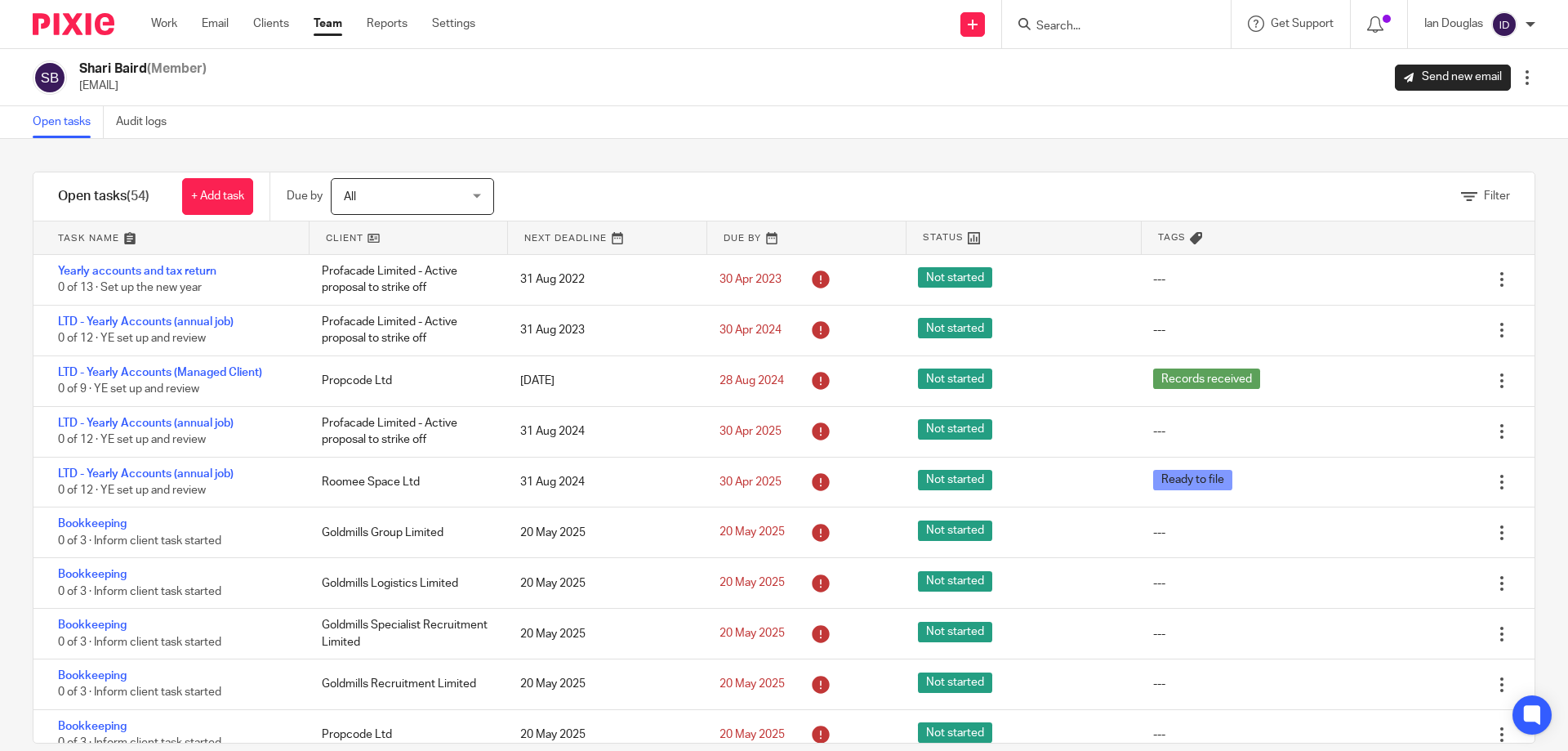 scroll, scrollTop: 0, scrollLeft: 0, axis: both 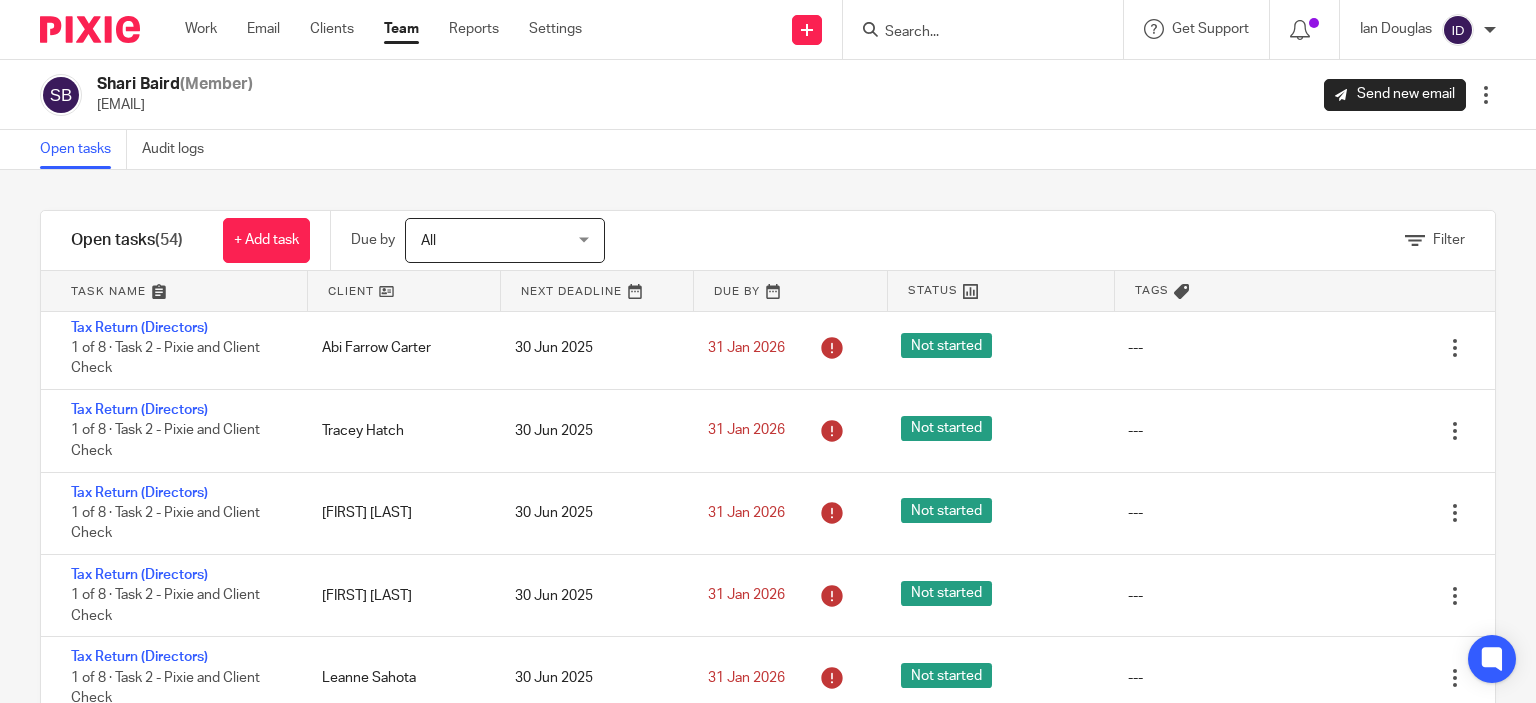 click at bounding box center (983, 29) 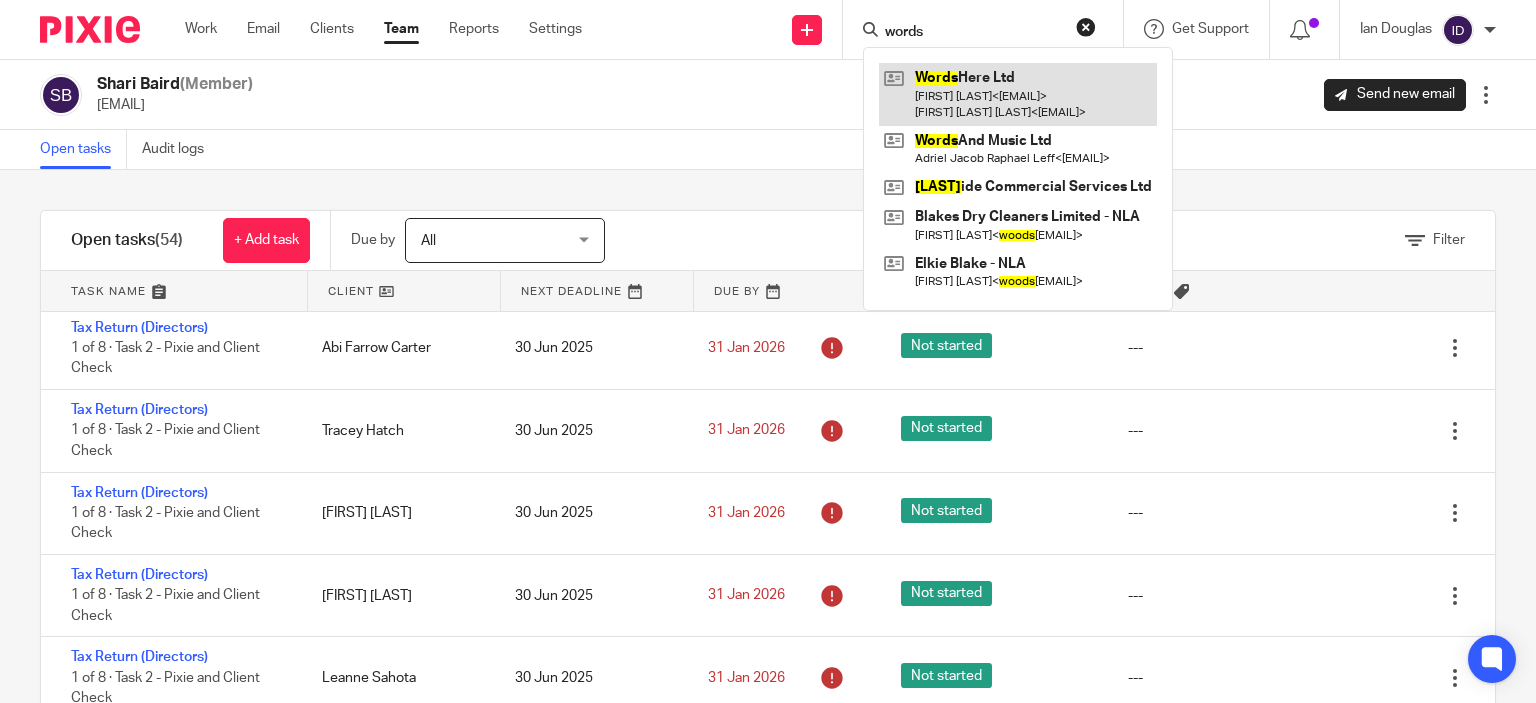 type on "words" 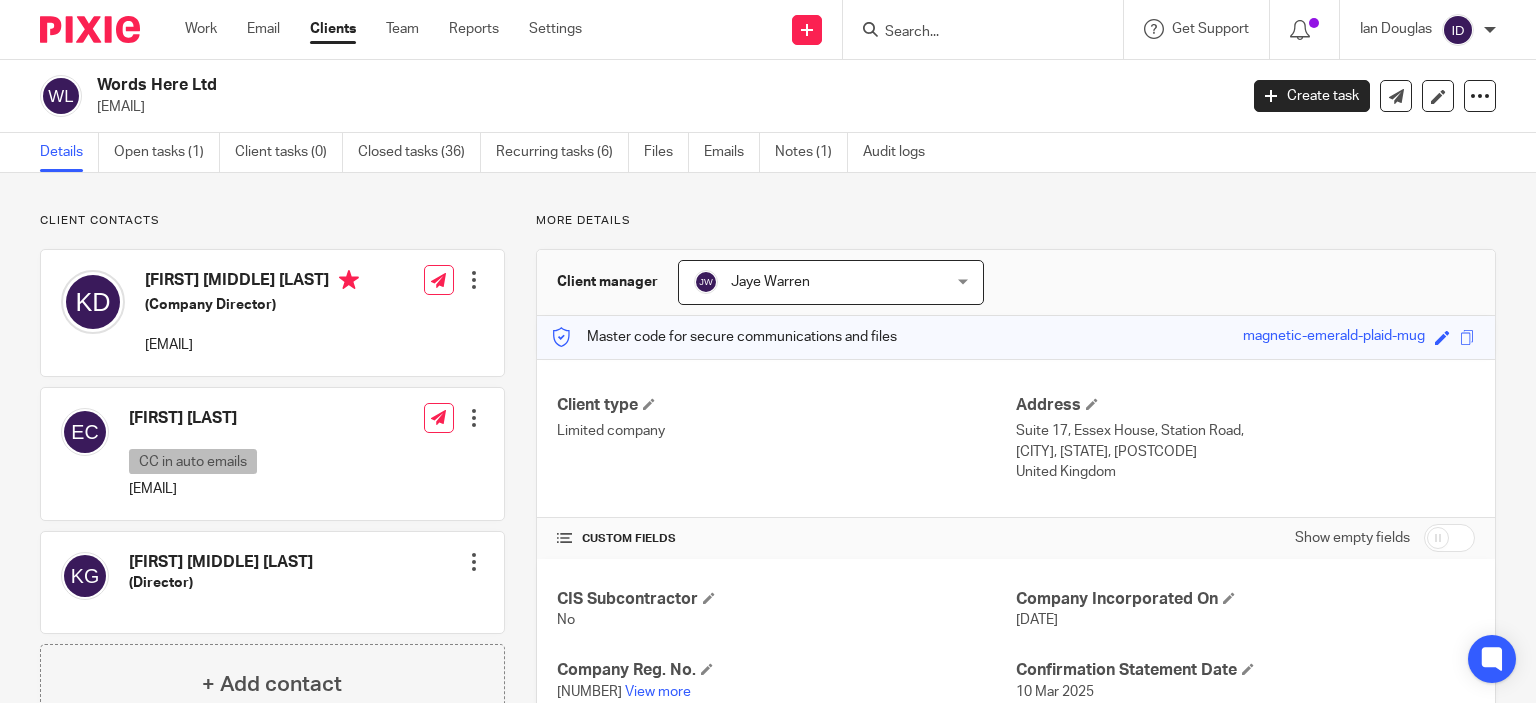 scroll, scrollTop: 0, scrollLeft: 0, axis: both 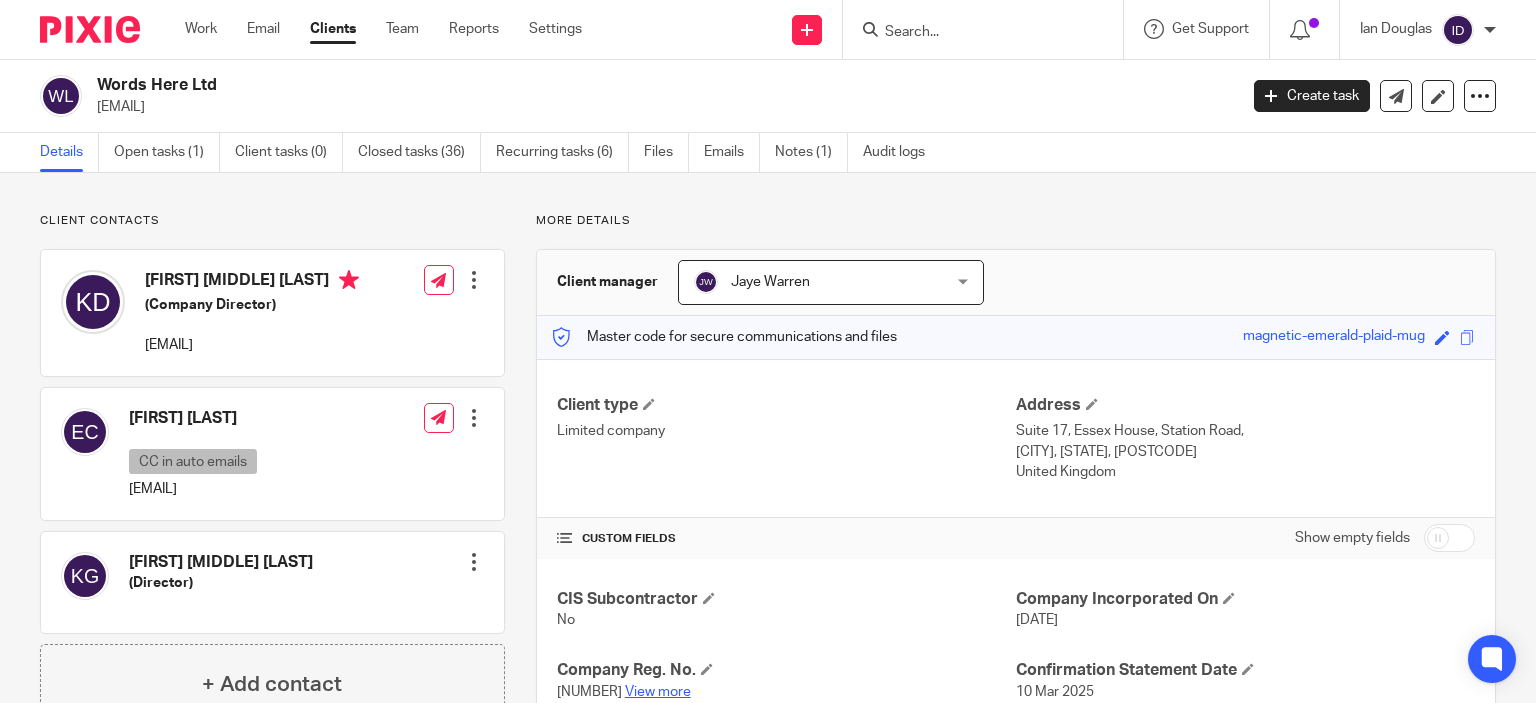 click on "View more" at bounding box center [658, 692] 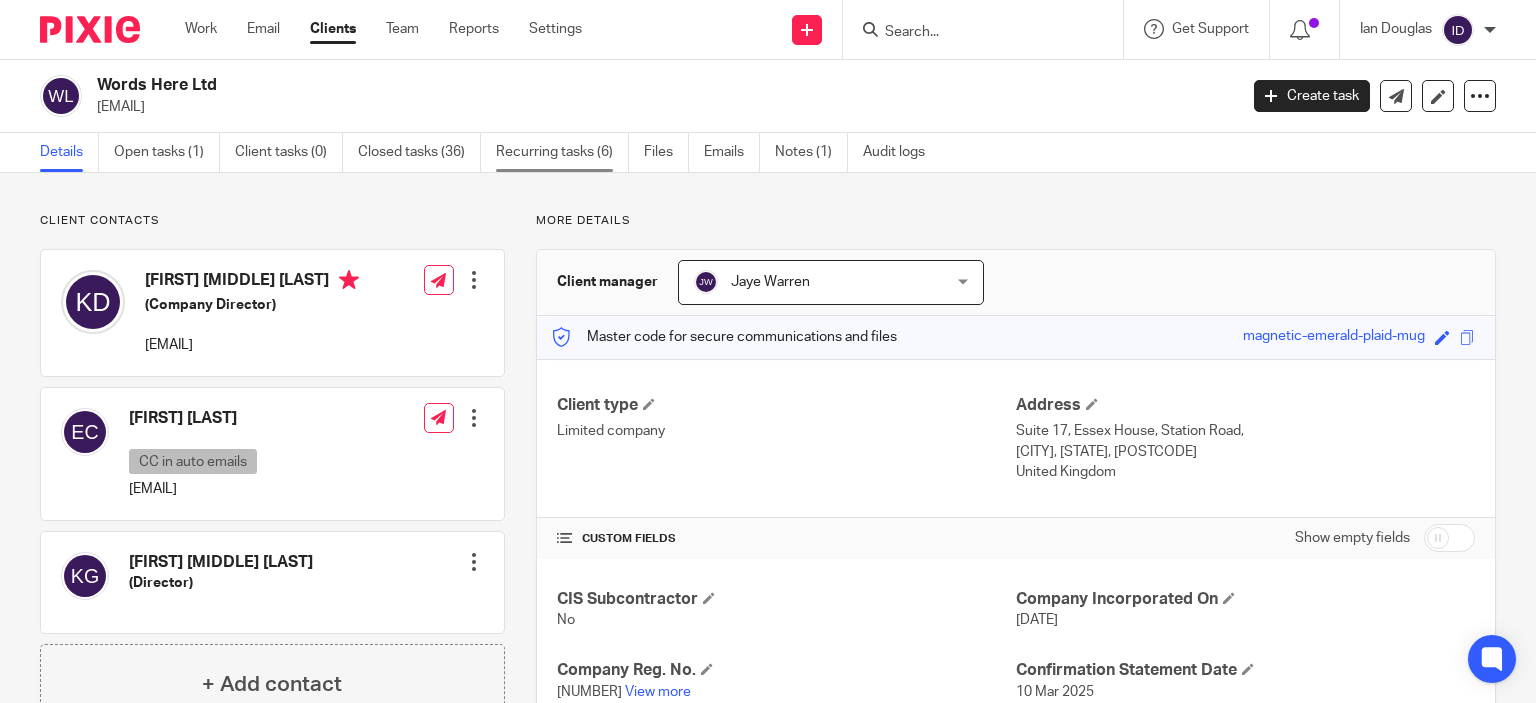 click on "Recurring tasks (6)" at bounding box center (562, 152) 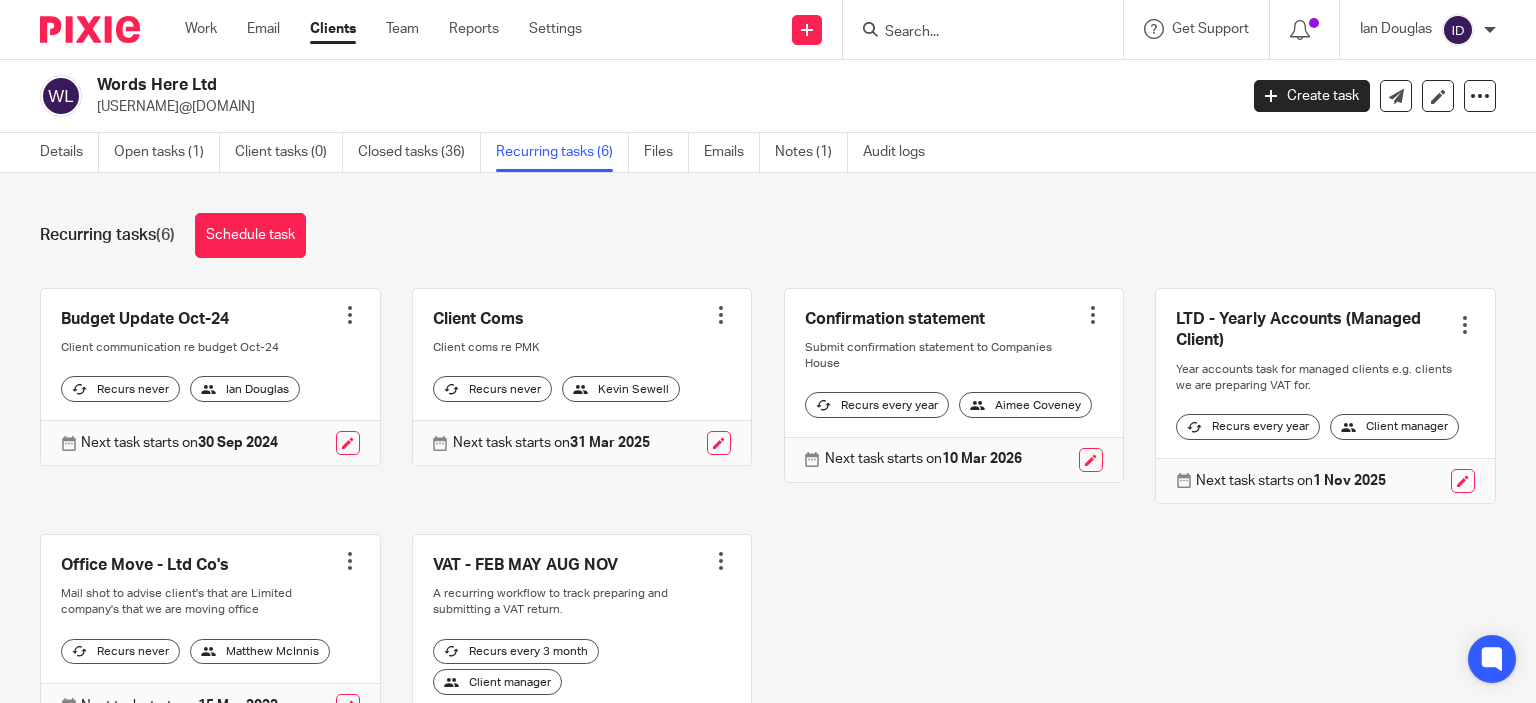 scroll, scrollTop: 0, scrollLeft: 0, axis: both 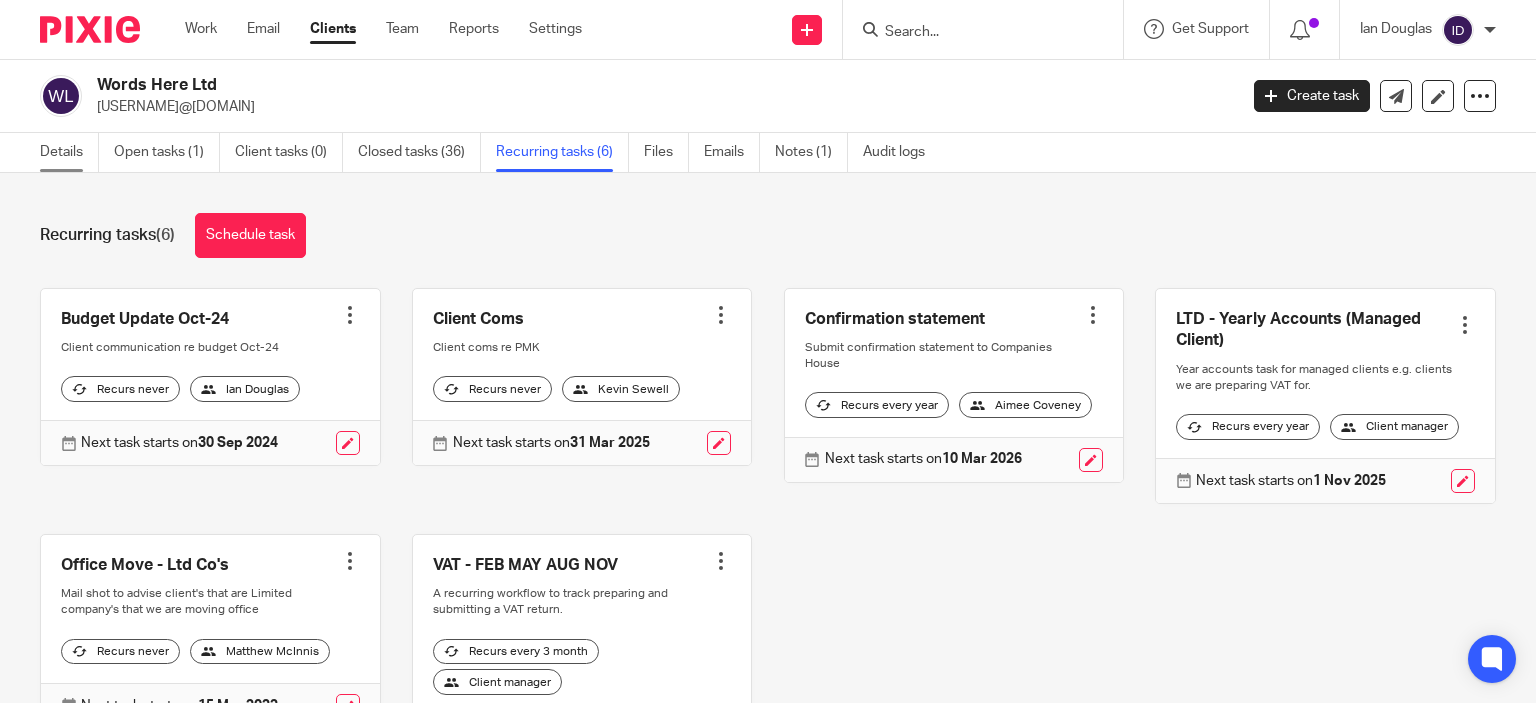 click on "Details" at bounding box center [69, 152] 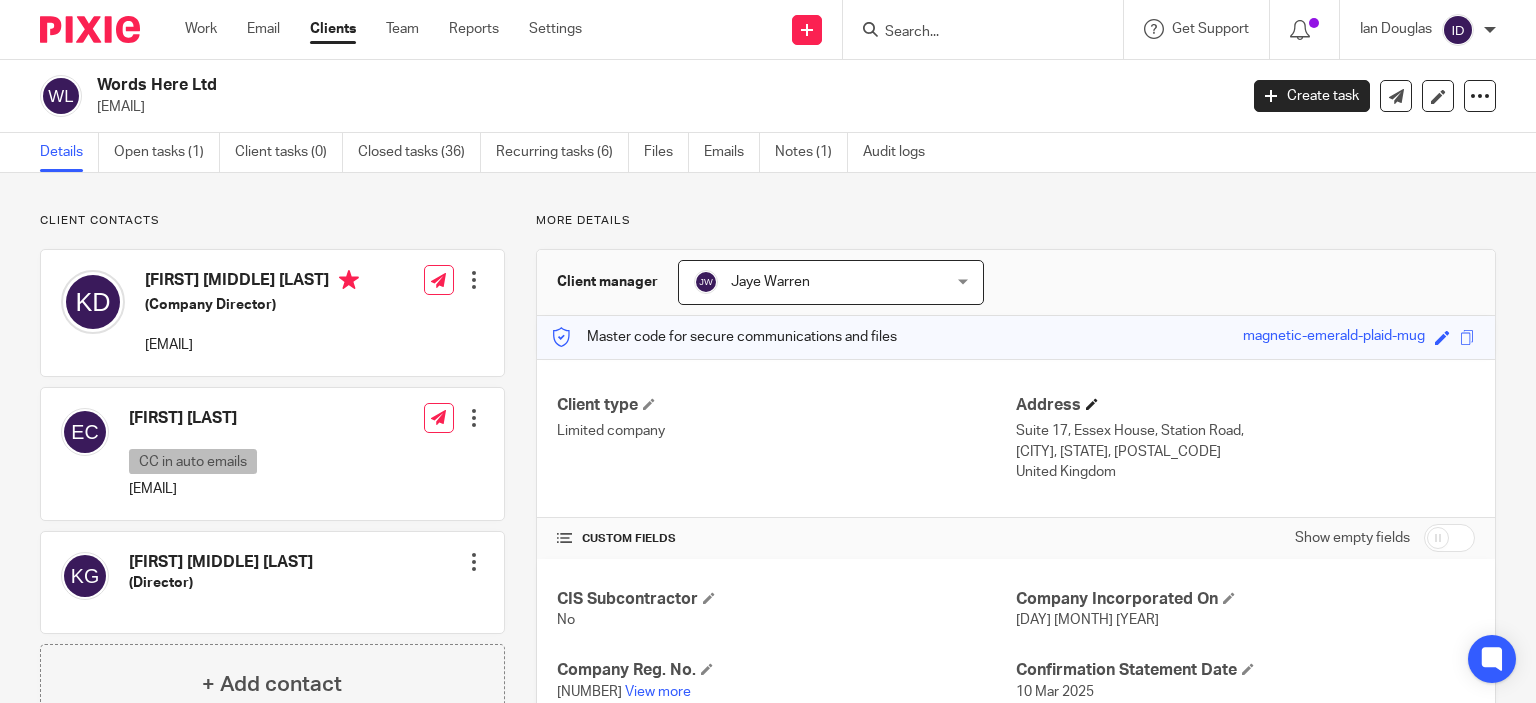 scroll, scrollTop: 0, scrollLeft: 0, axis: both 